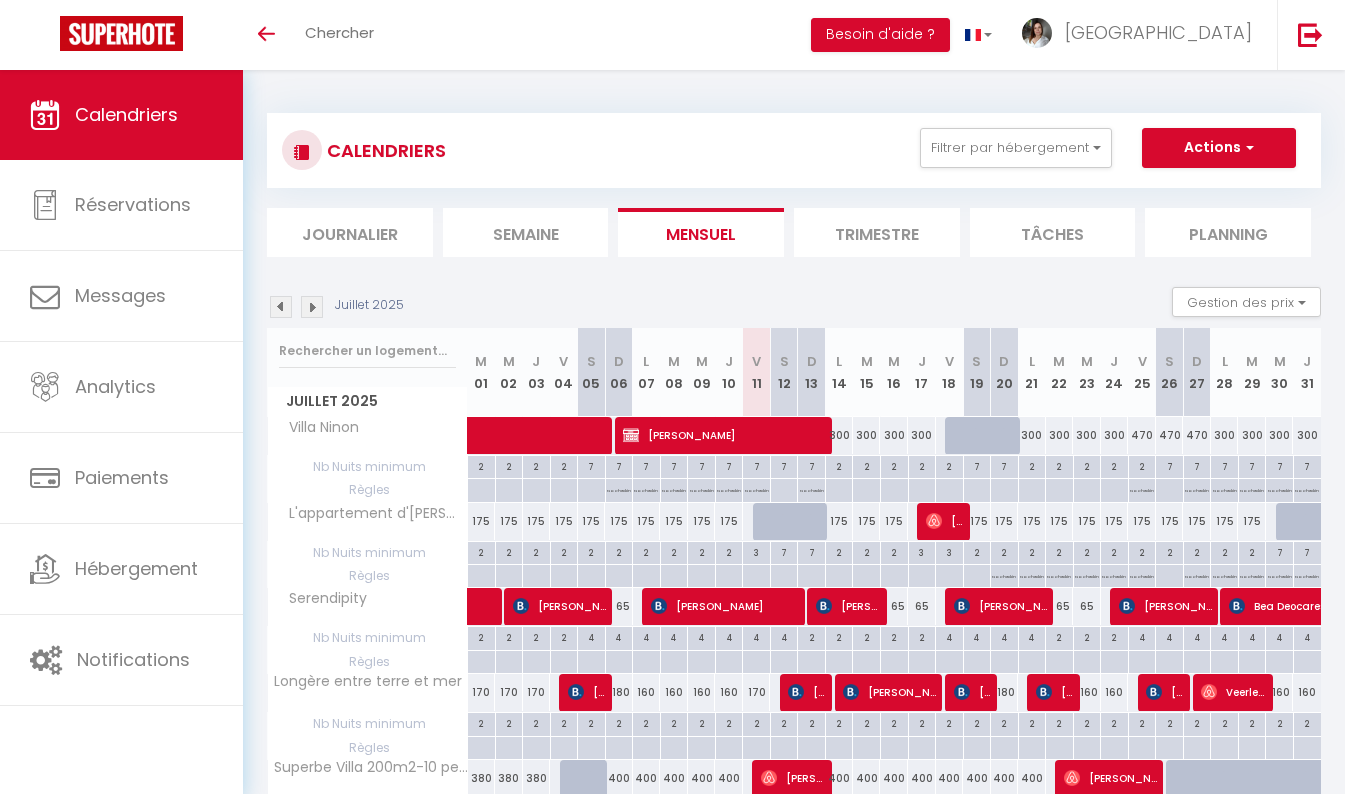 scroll, scrollTop: 359, scrollLeft: 0, axis: vertical 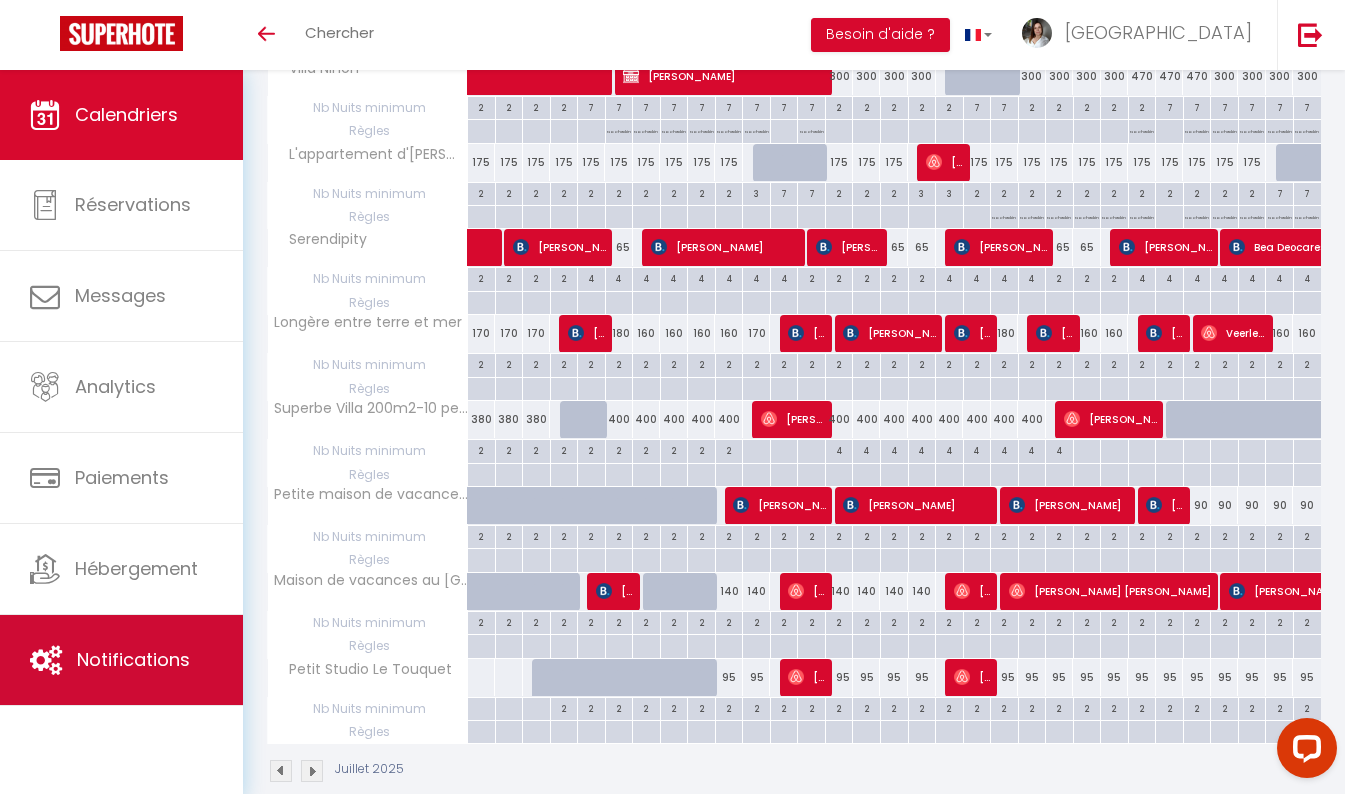 click on "Notifications" at bounding box center [133, 659] 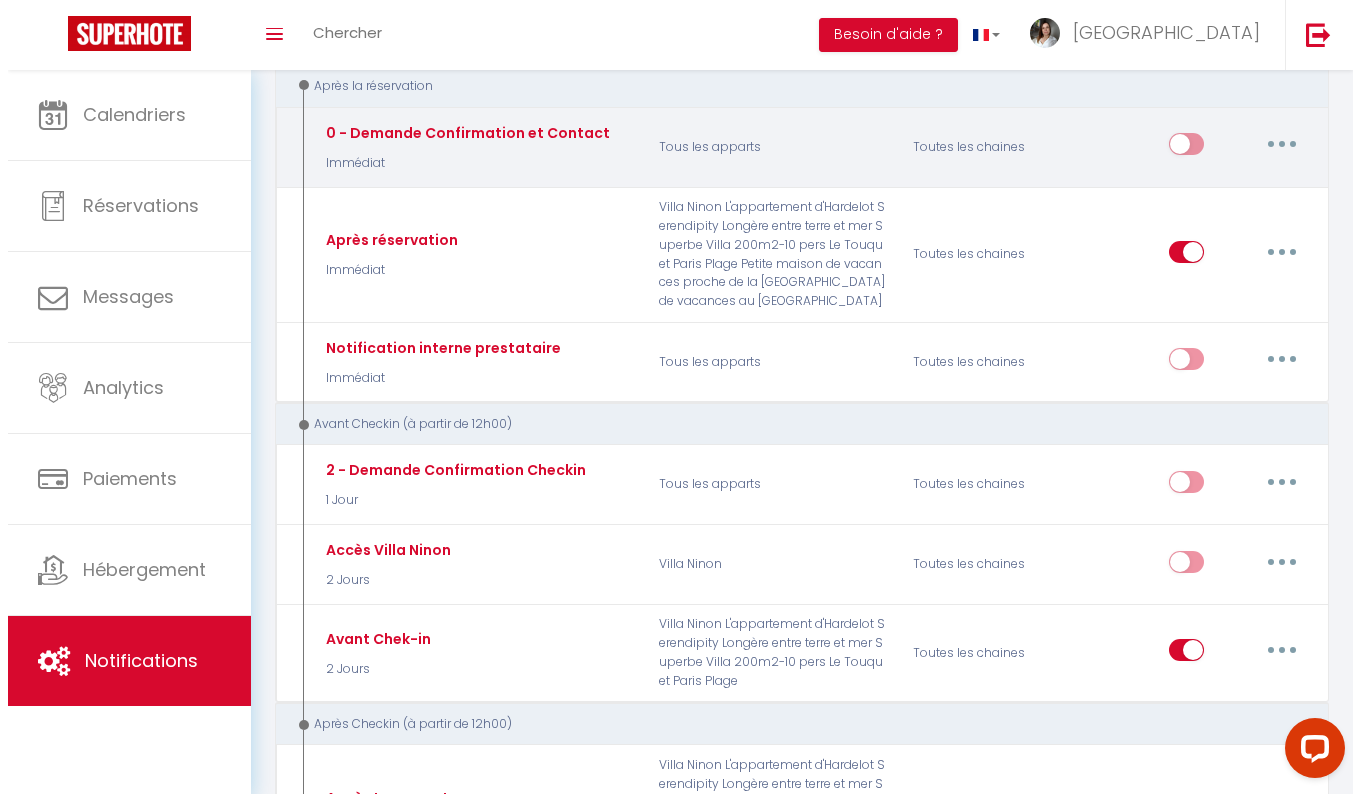 scroll, scrollTop: 192, scrollLeft: 0, axis: vertical 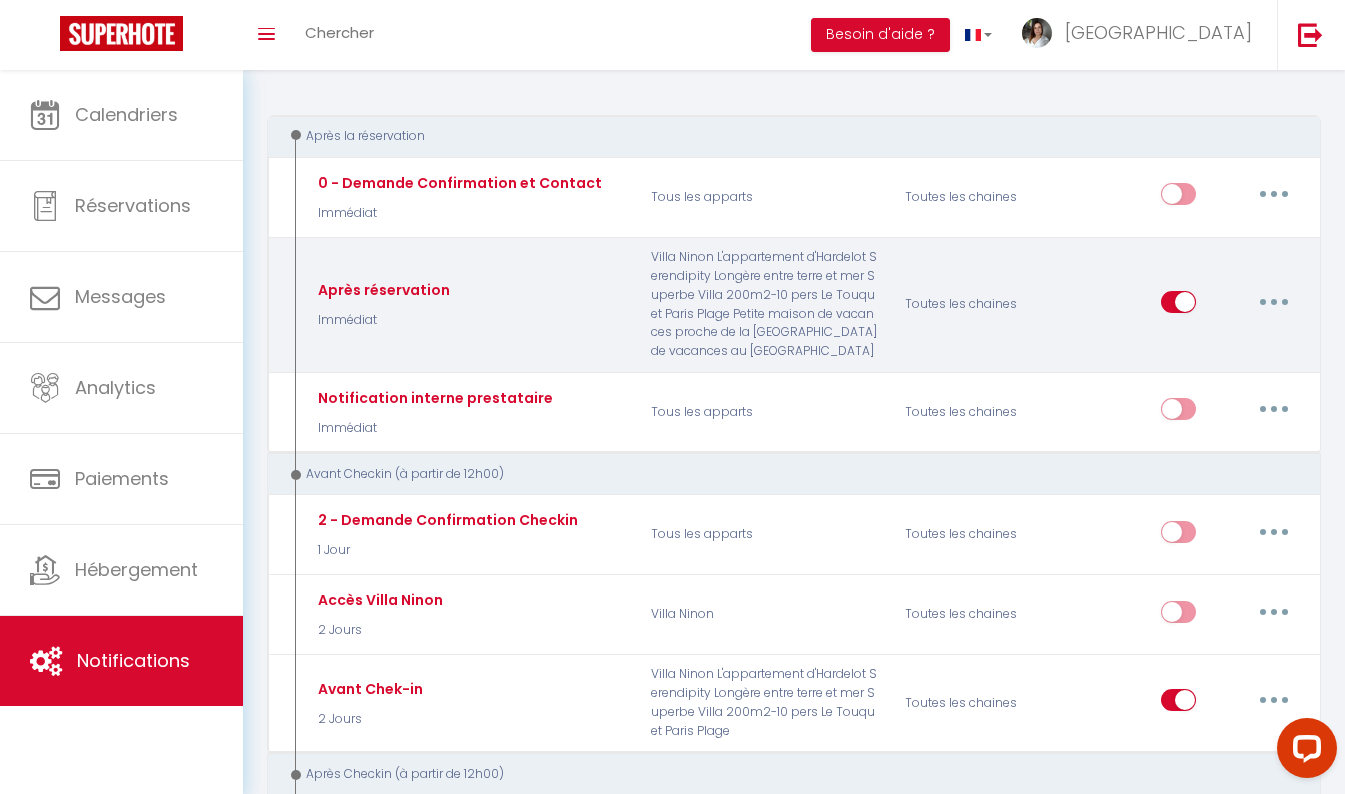 click on "Villa Ninon
L'appartement d'Hardelot
Serendipity
Longère entre terre et mer
Superbe Villa 200m2-10 pers Le Touquet Paris Plage
Petite maison de vacances proche de la [GEOGRAPHIC_DATA] de vacances au [GEOGRAPHIC_DATA]" at bounding box center (765, 304) 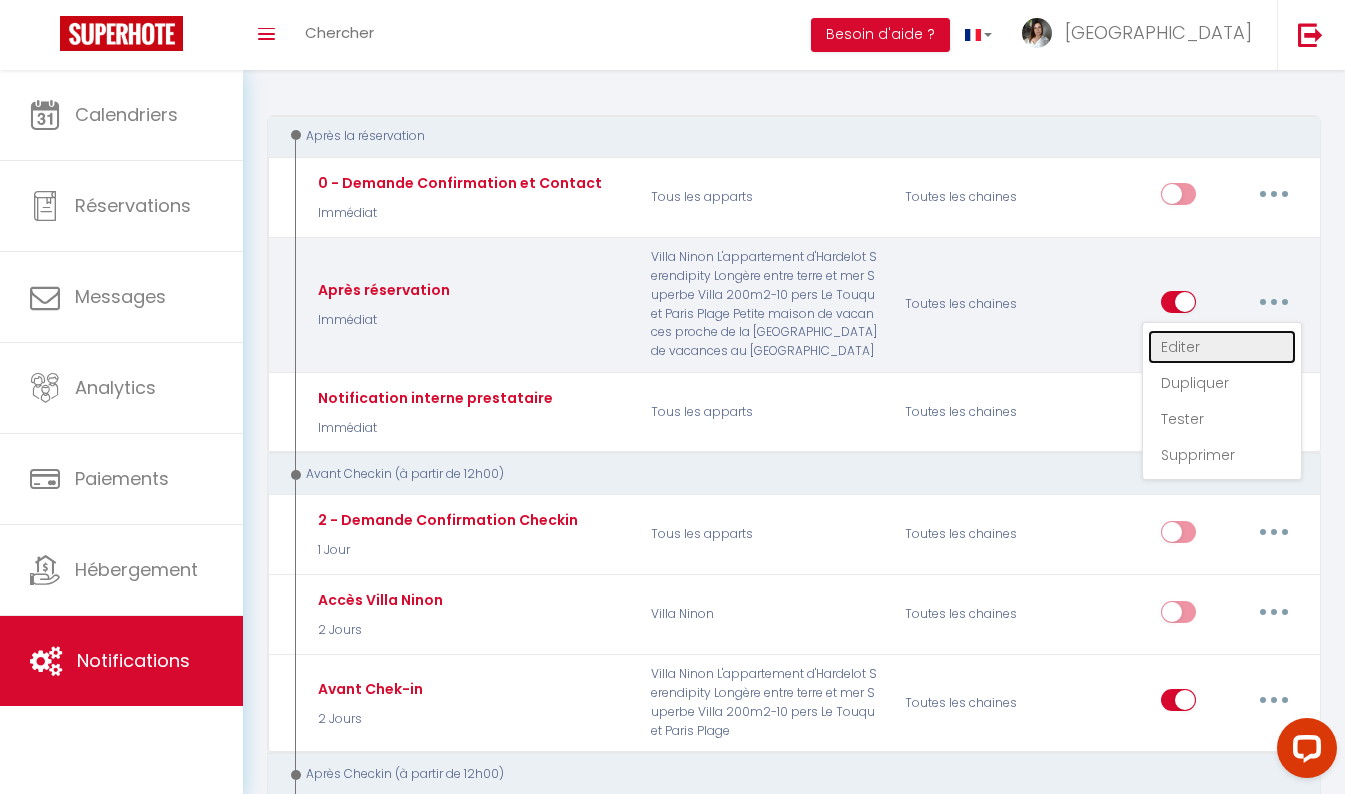 click on "Editer" at bounding box center (1222, 347) 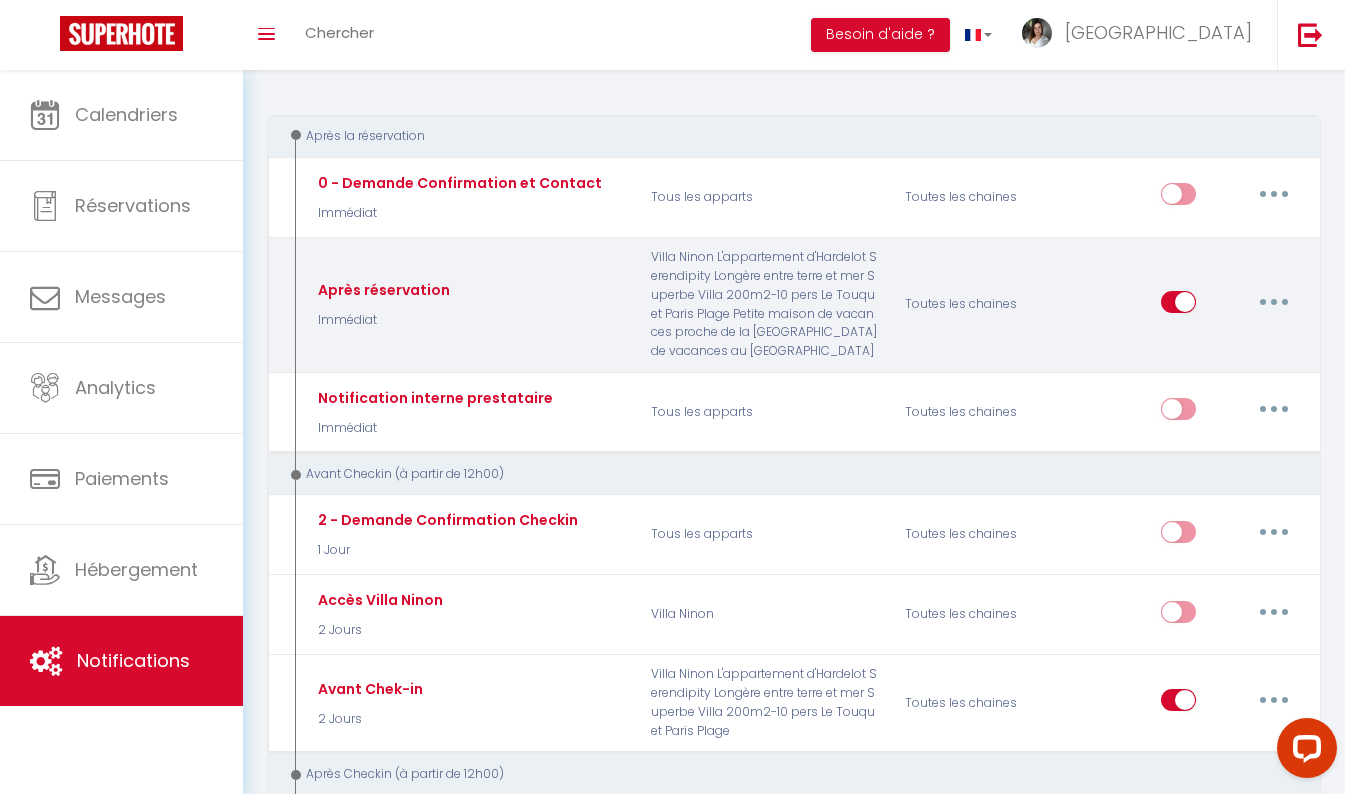 type on "Après réservation" 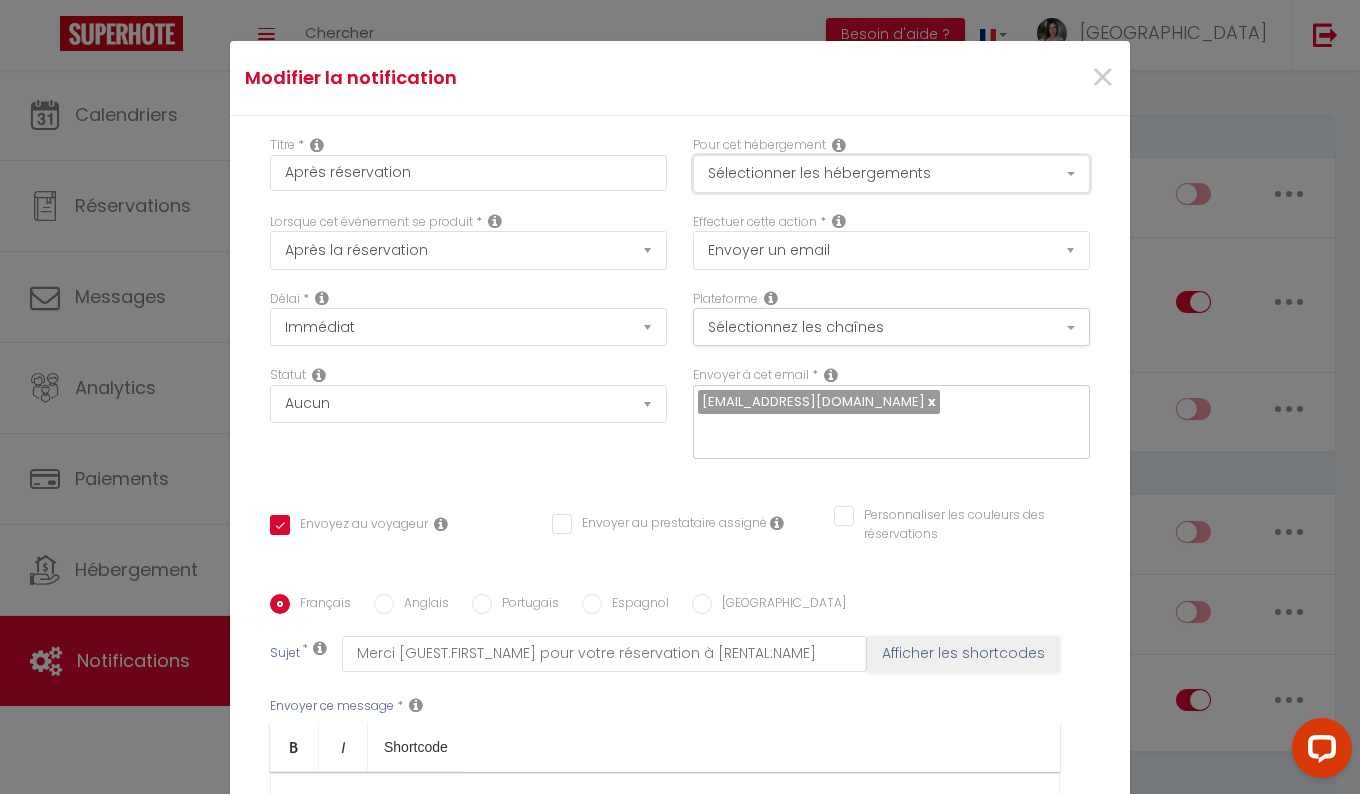 click on "Sélectionner les hébergements" at bounding box center [891, 174] 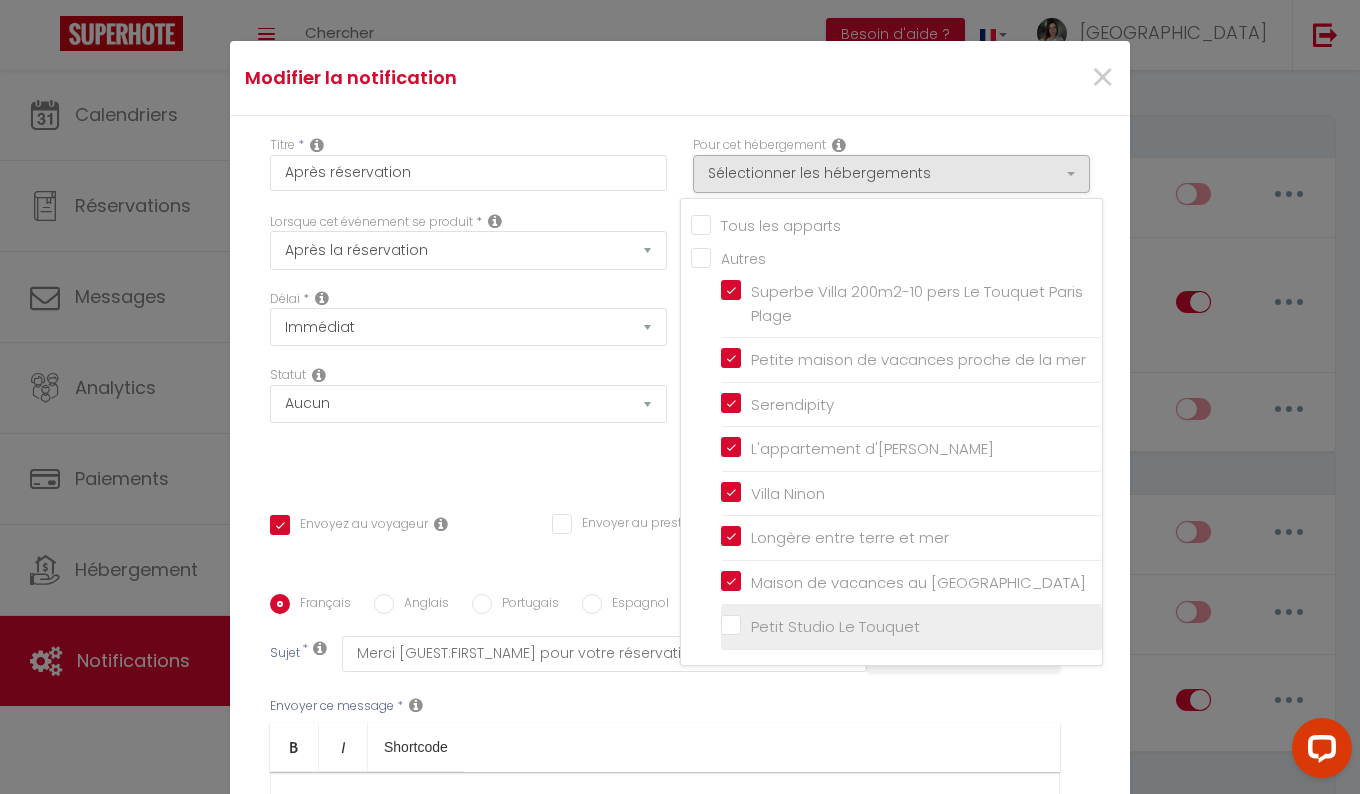 click on "Petit Studio Le Touquet" at bounding box center (911, 627) 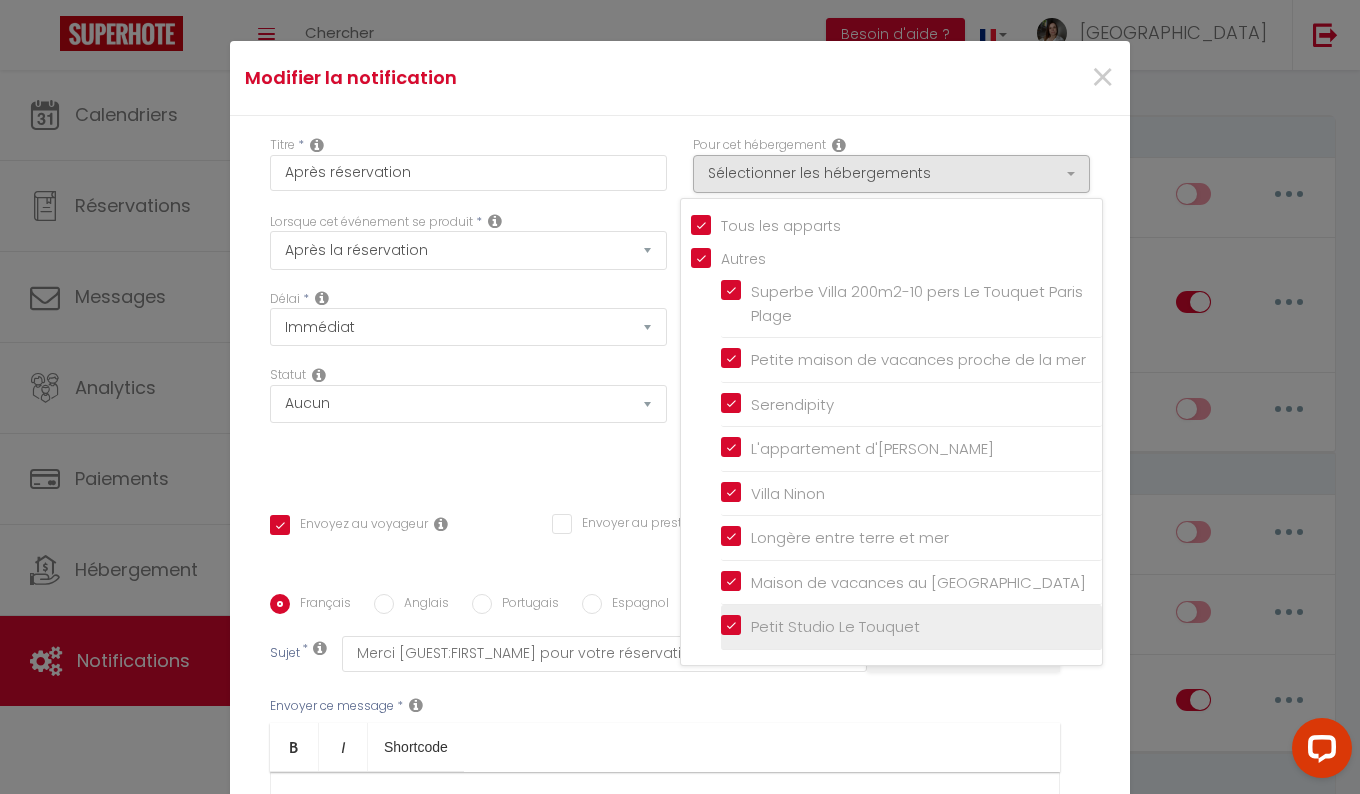 checkbox on "true" 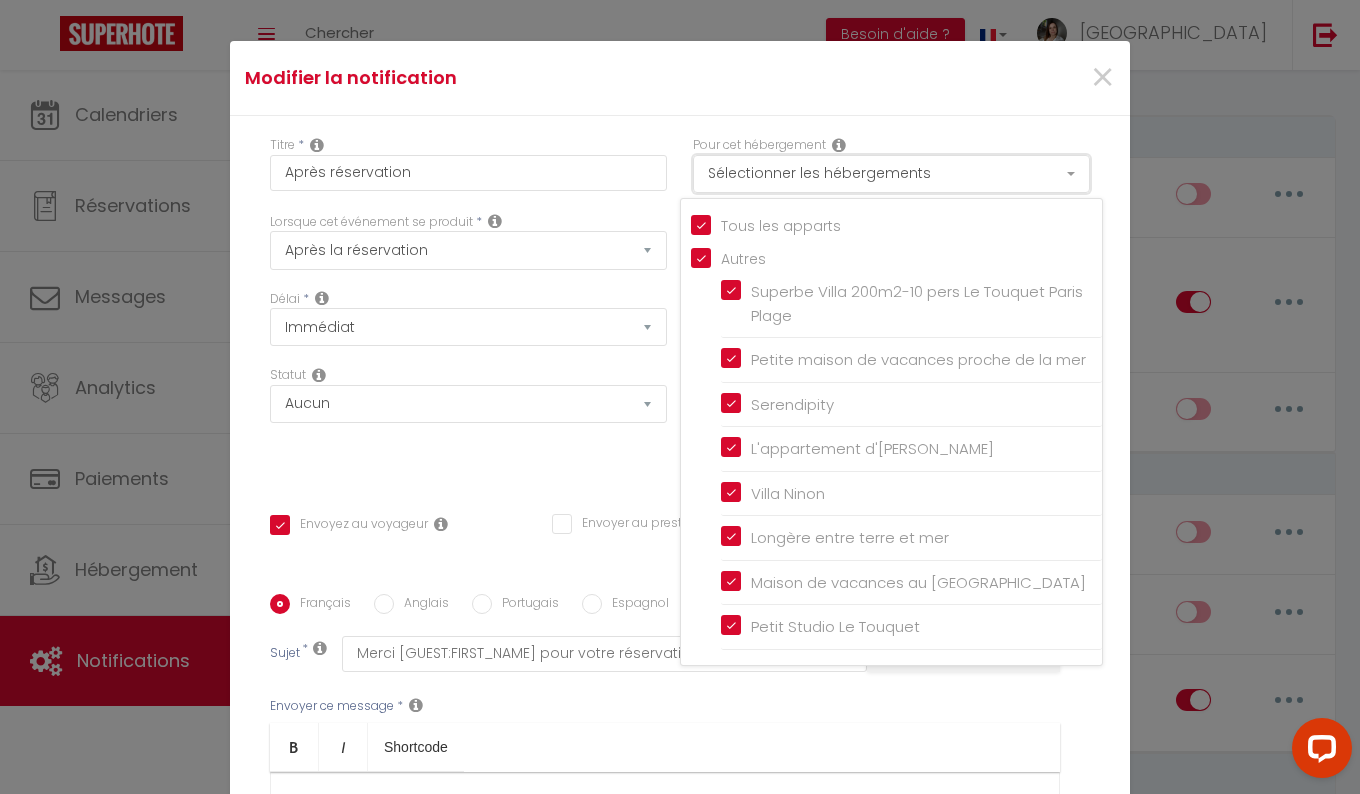 click on "Sélectionner les hébergements" at bounding box center [891, 174] 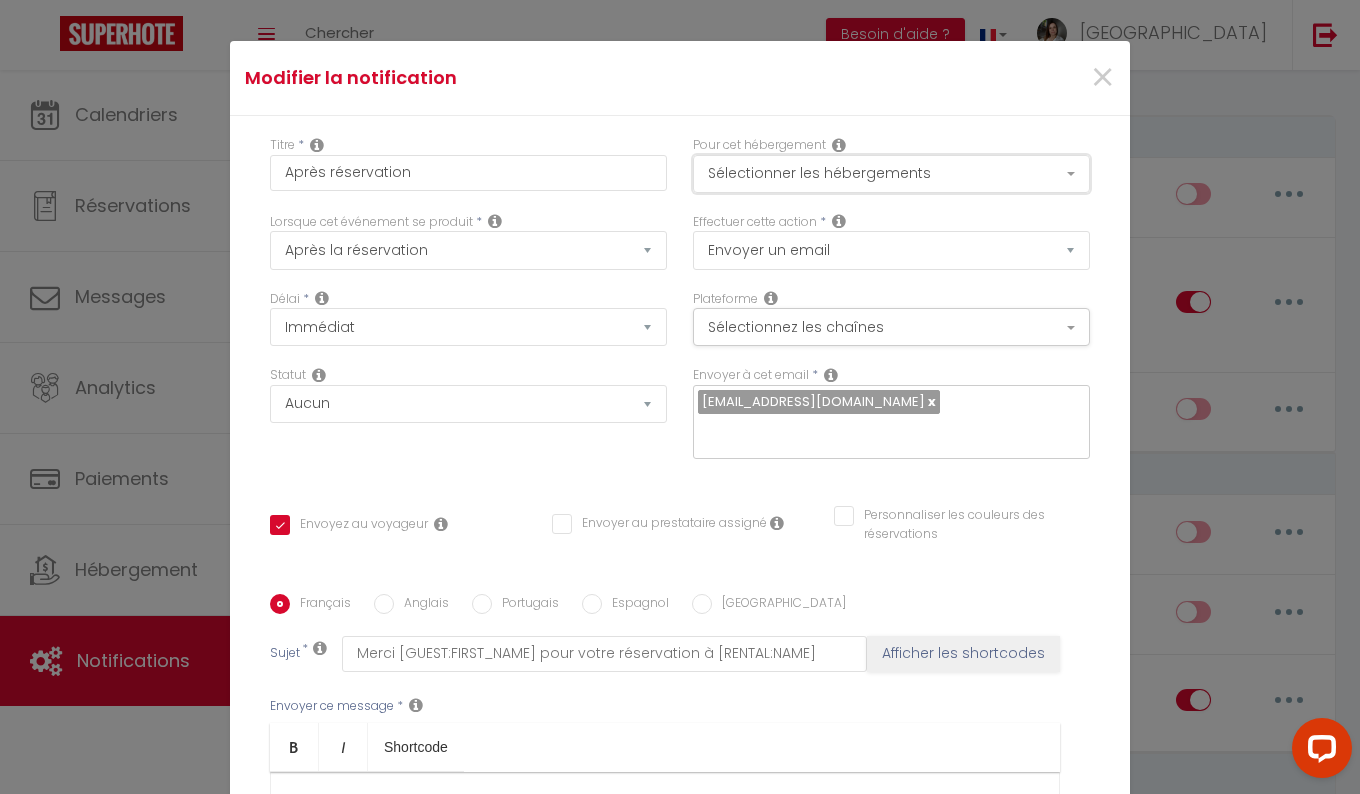 click on "Sélectionner les hébergements" at bounding box center [891, 174] 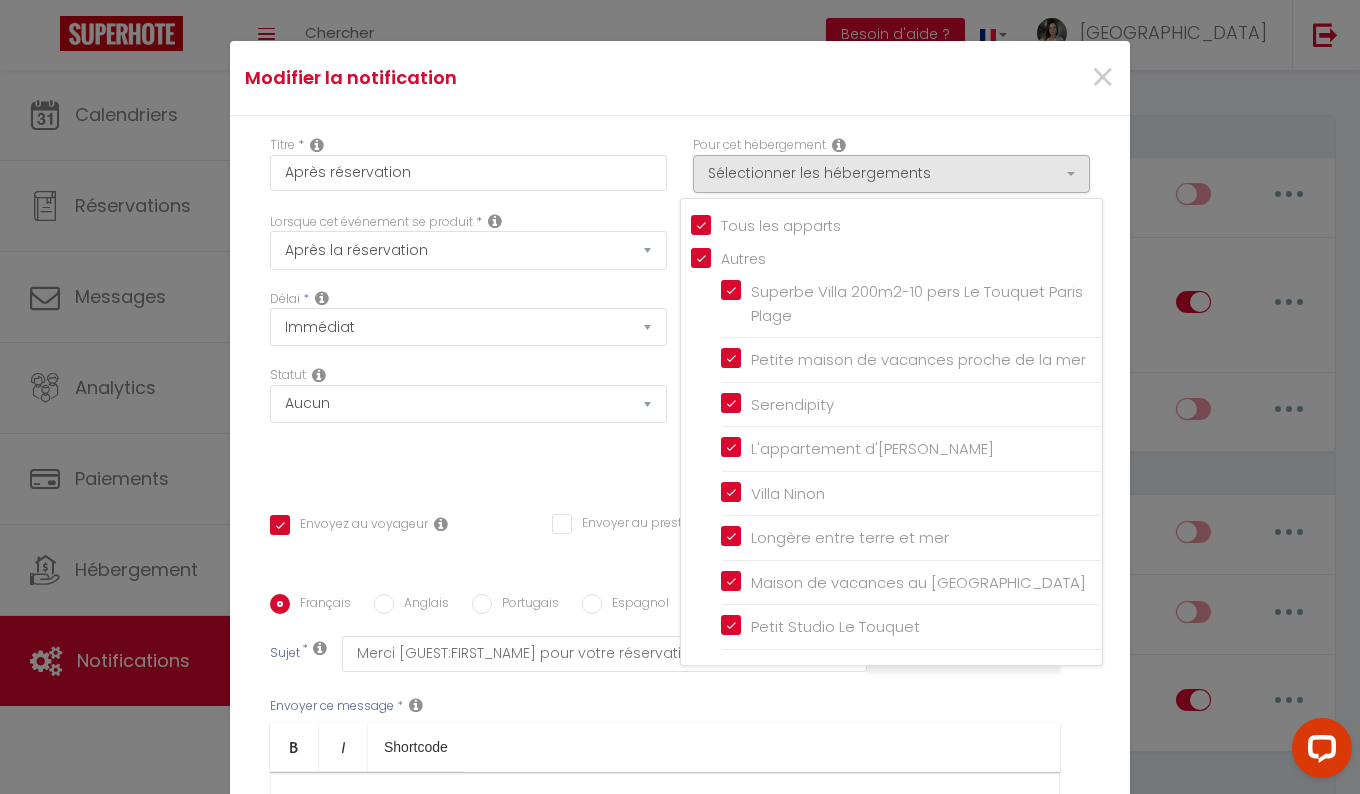 click on "Titre   *     Après réservation   Pour cet hébergement
Sélectionner les hébergements
Tous les apparts
Autres
Superbe Villa 200m2-10 pers Le Touquet Paris Plage
Petite maison de vacances proche de la mer
Serendipity
L'appartement d'[PERSON_NAME]
[GEOGRAPHIC_DATA][PERSON_NAME] entre terre et mer
Lorsque cet événement se produit   *      Après la réservation   Température" at bounding box center [680, 594] 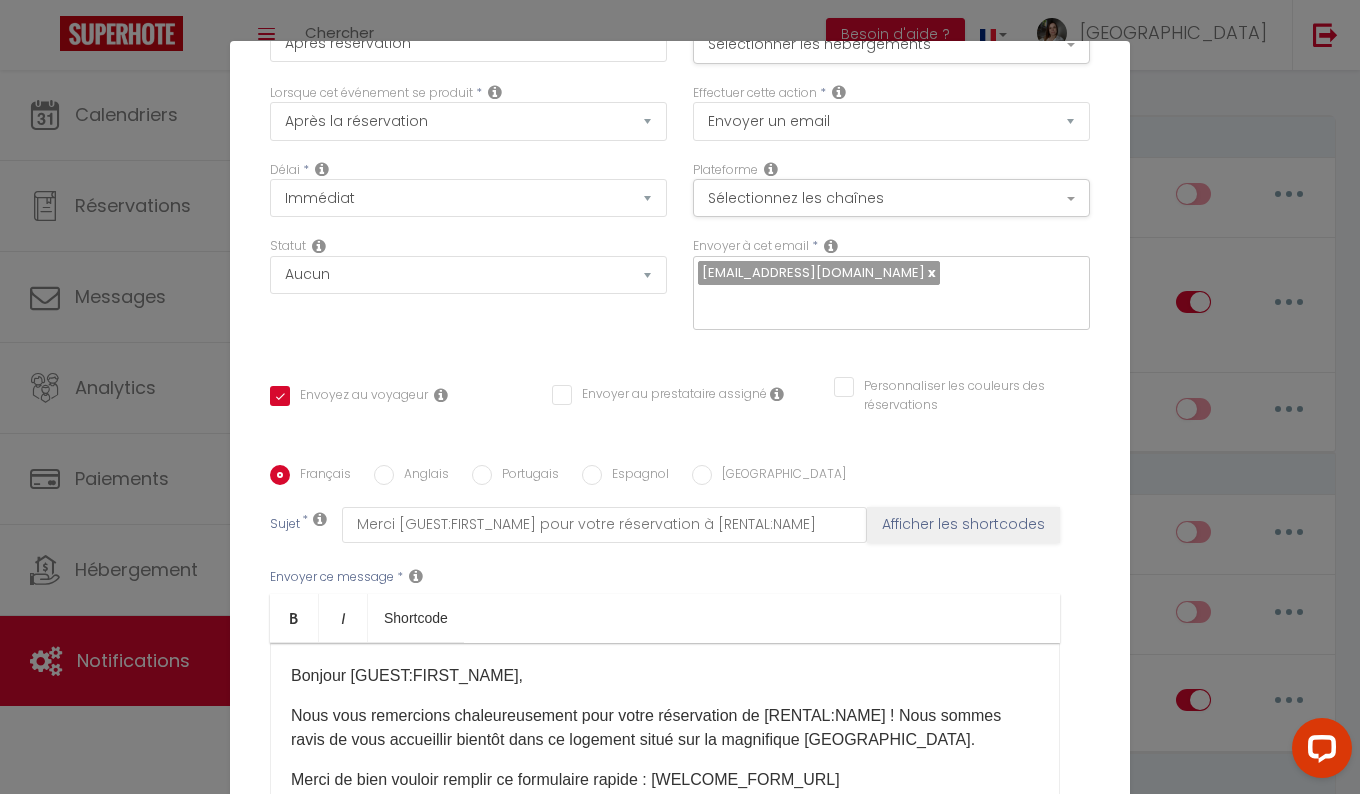 scroll, scrollTop: 299, scrollLeft: 0, axis: vertical 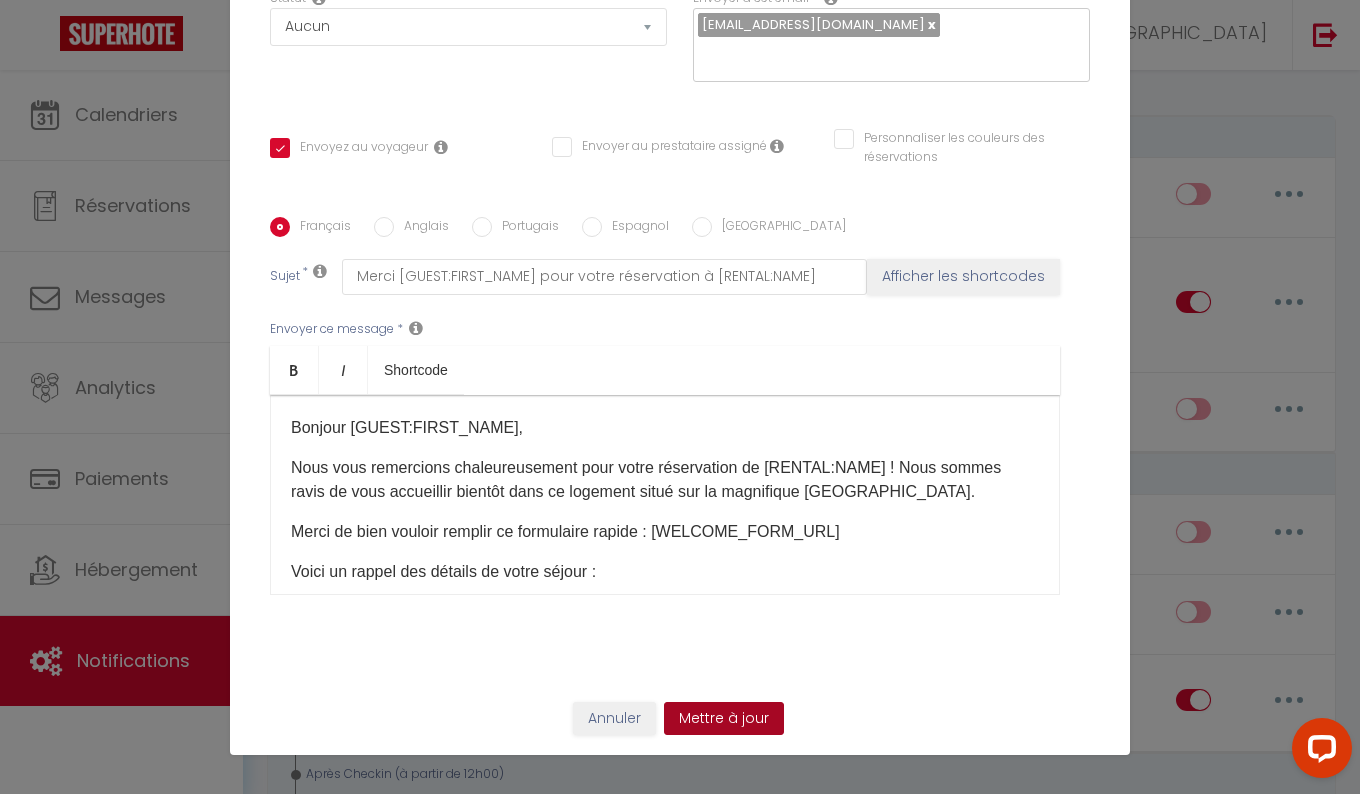 click on "Mettre à jour" at bounding box center (724, 719) 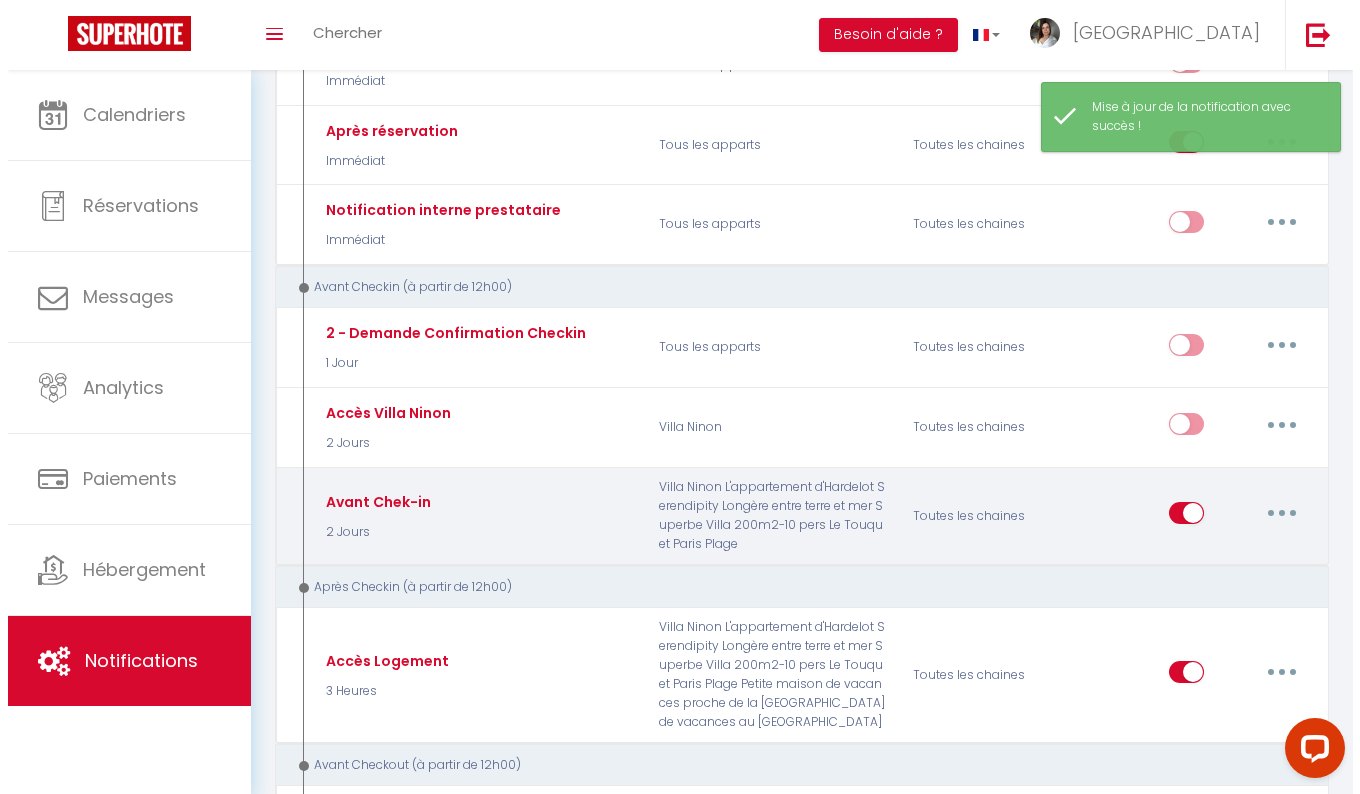 scroll, scrollTop: 325, scrollLeft: 0, axis: vertical 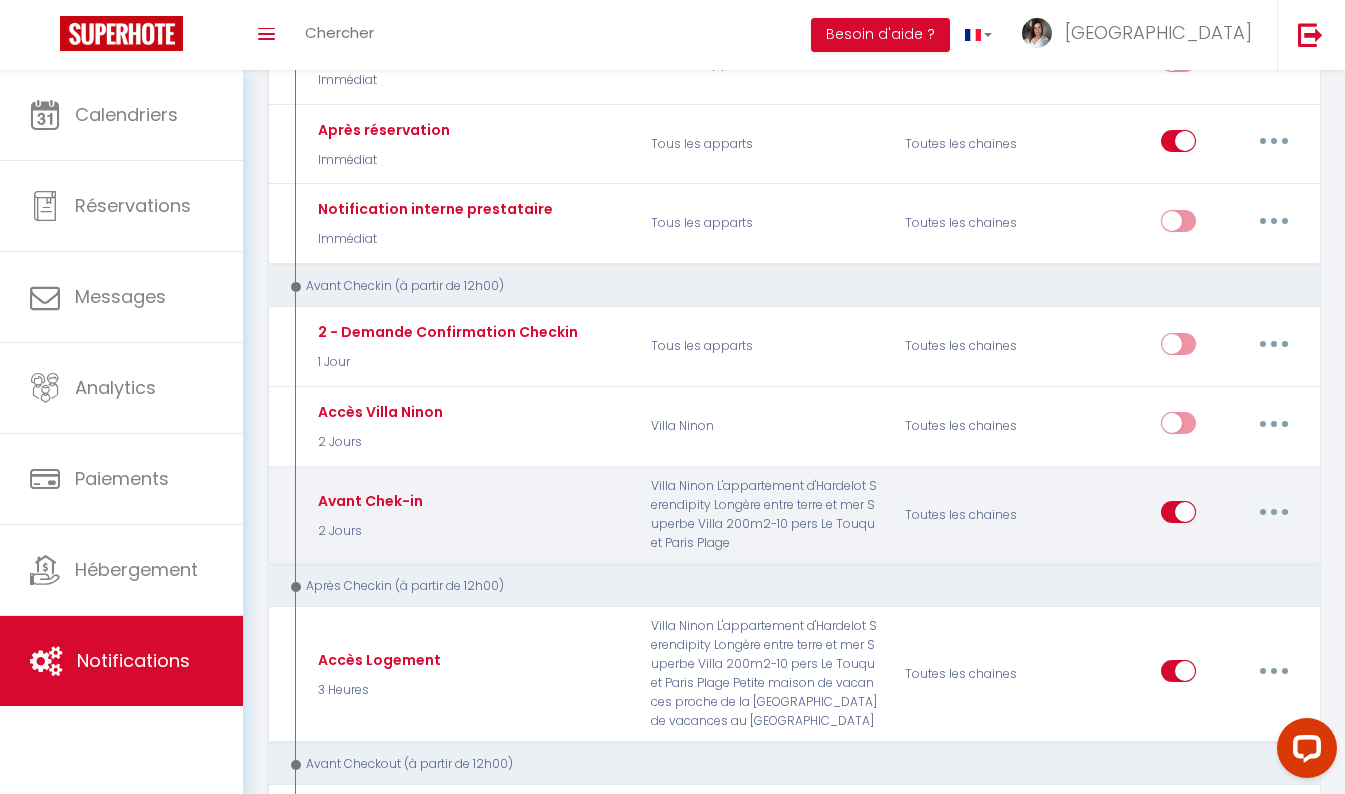 click at bounding box center (1274, 512) 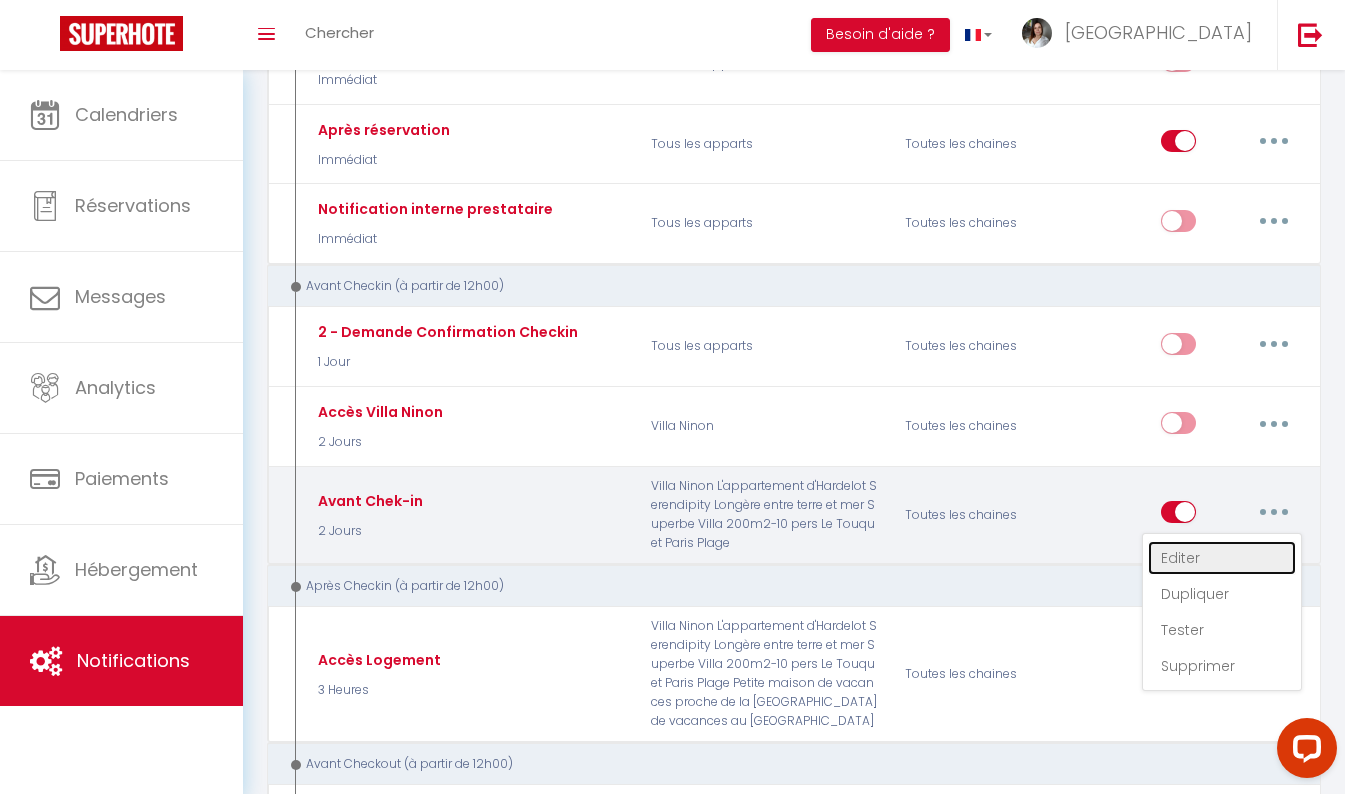 click on "Editer" at bounding box center (1222, 558) 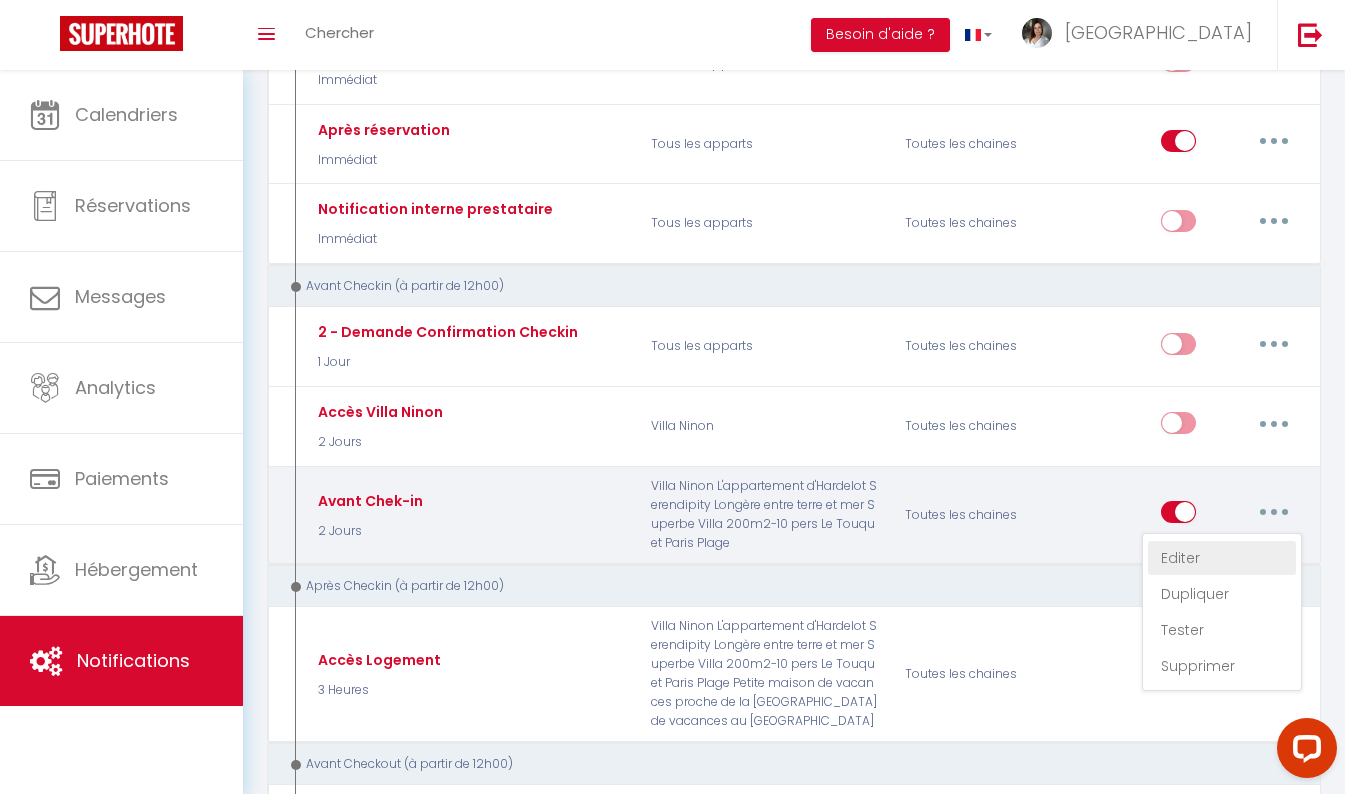 type on "Avant Chek-in" 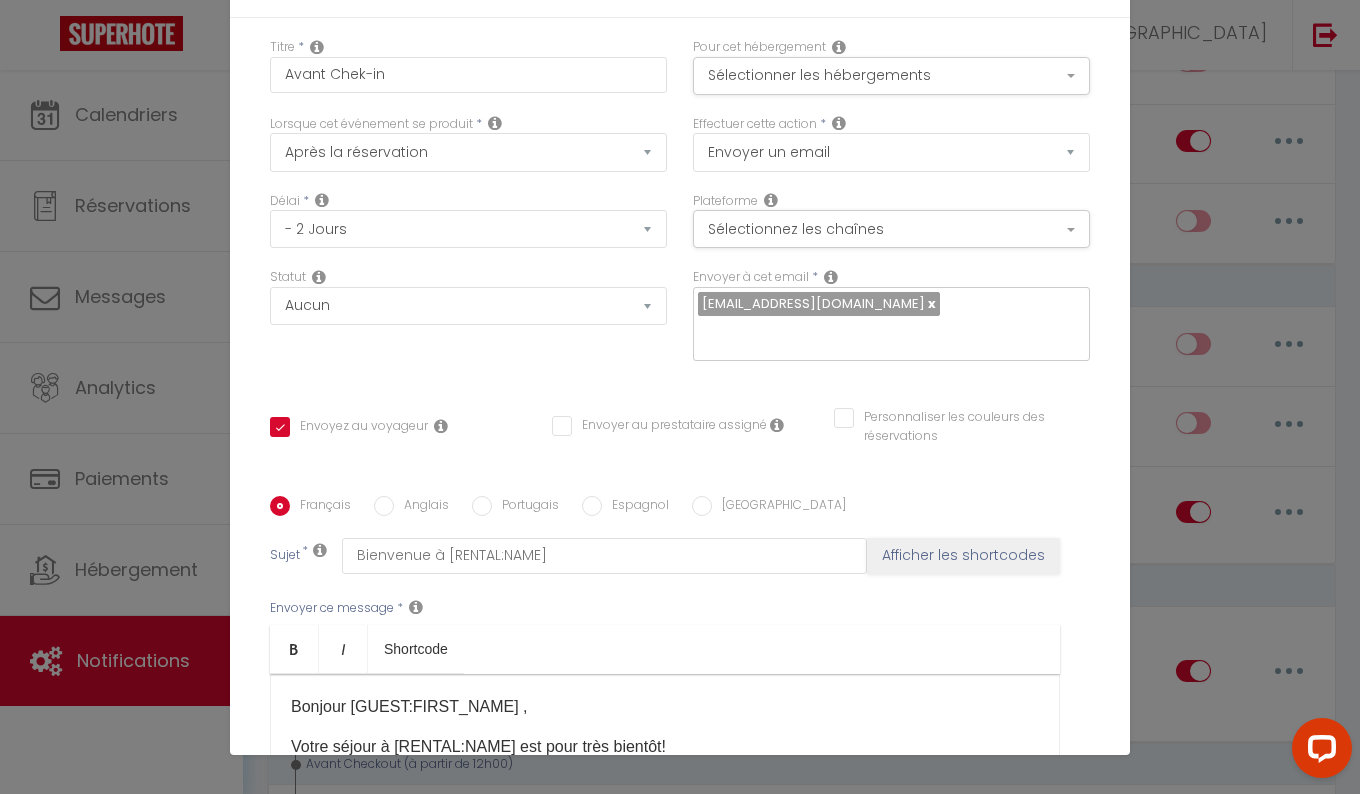 scroll, scrollTop: 0, scrollLeft: 0, axis: both 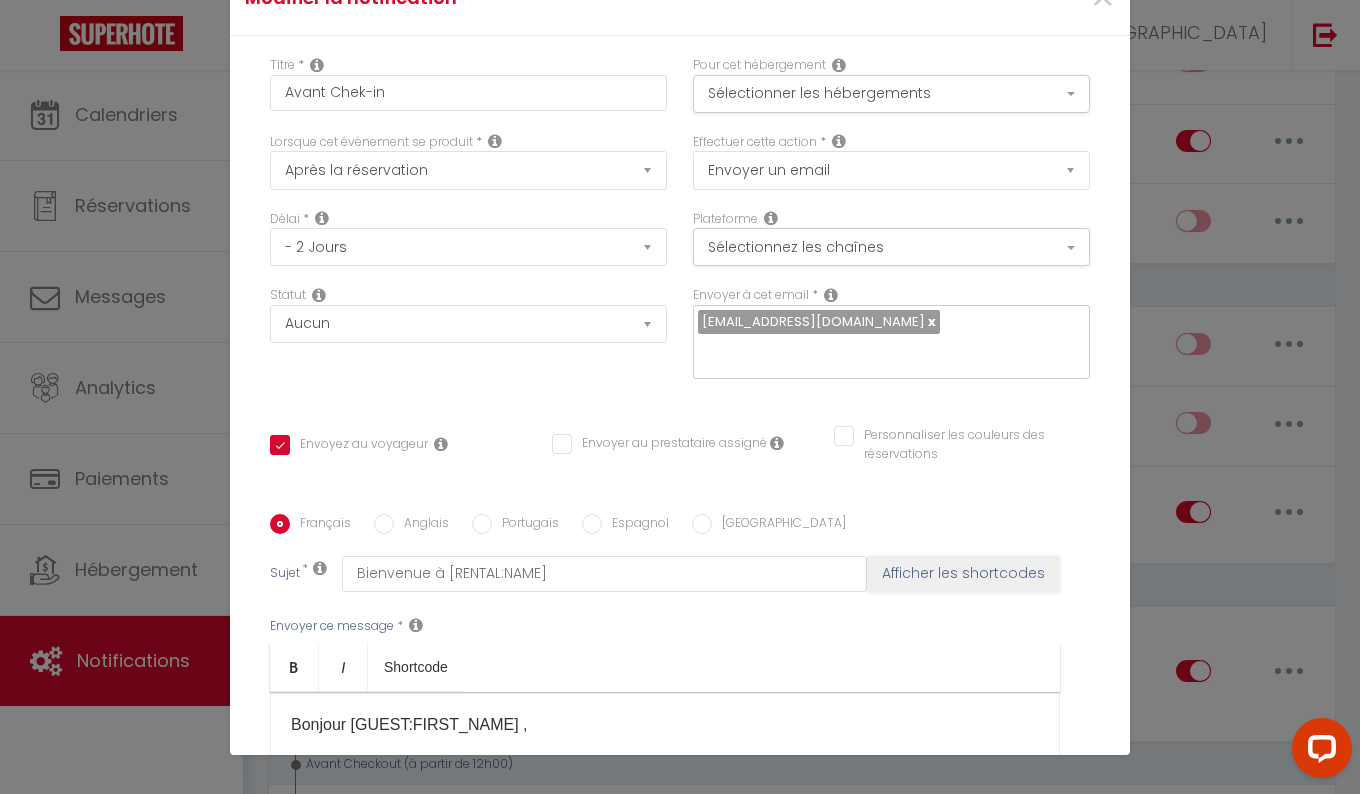 click on "Envoyer à cet email   *     [EMAIL_ADDRESS][DOMAIN_NAME]" at bounding box center (891, 342) 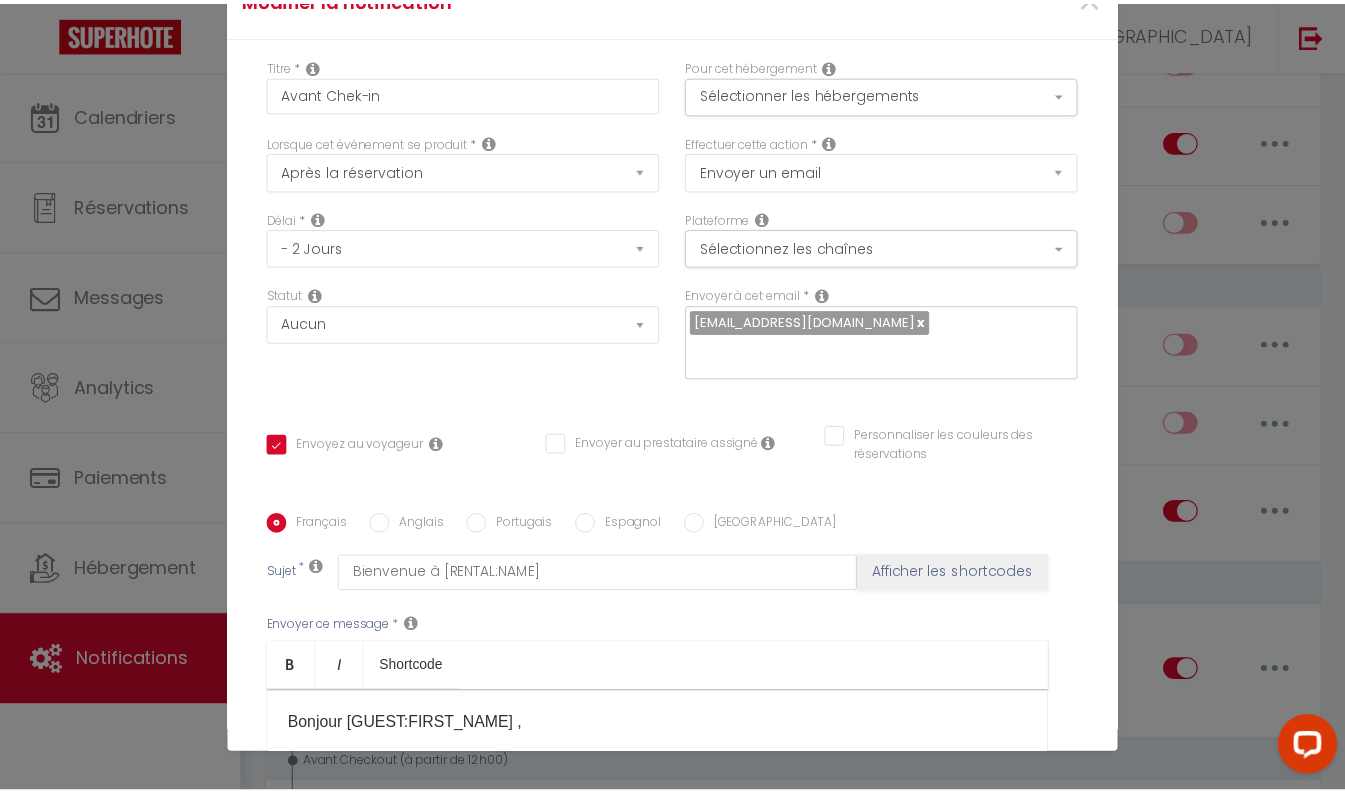 scroll, scrollTop: 0, scrollLeft: 0, axis: both 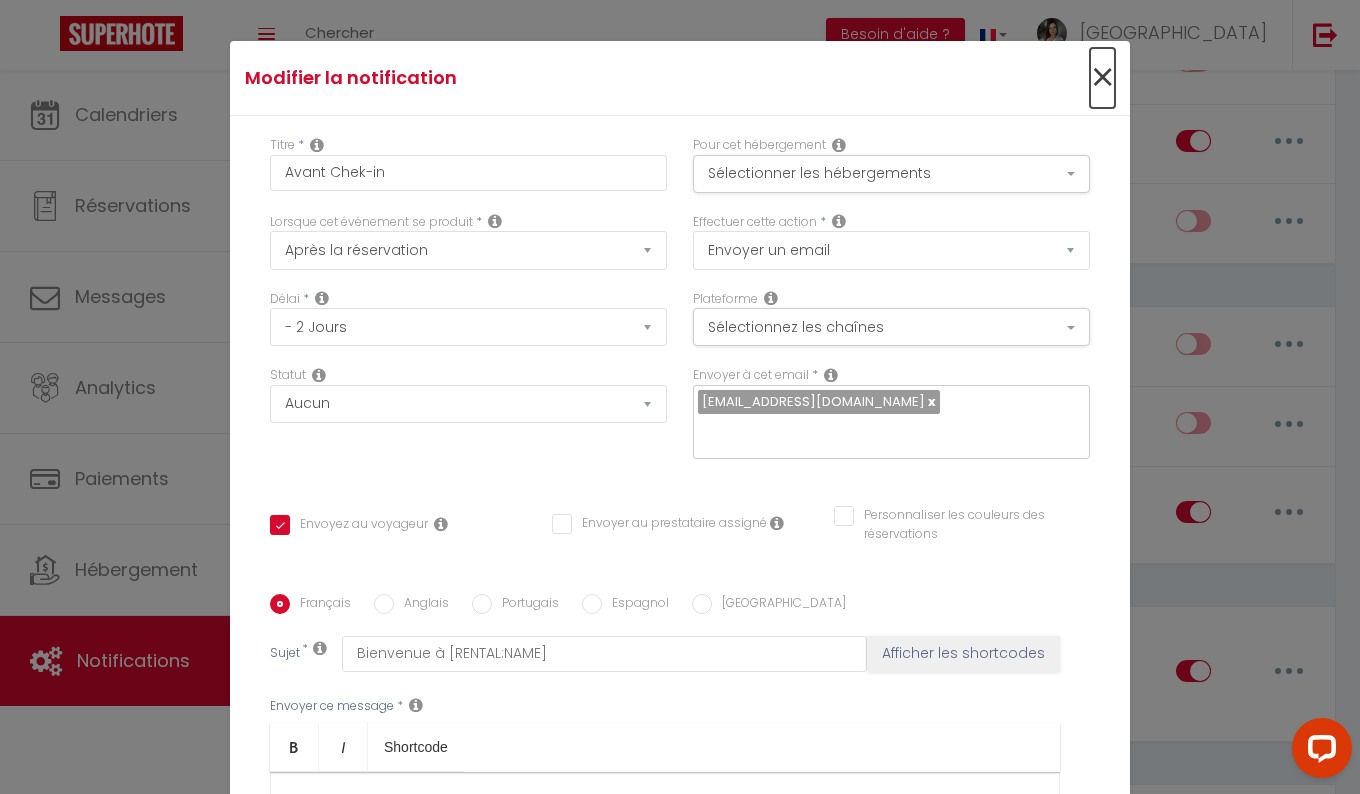 click on "×" at bounding box center [1102, 78] 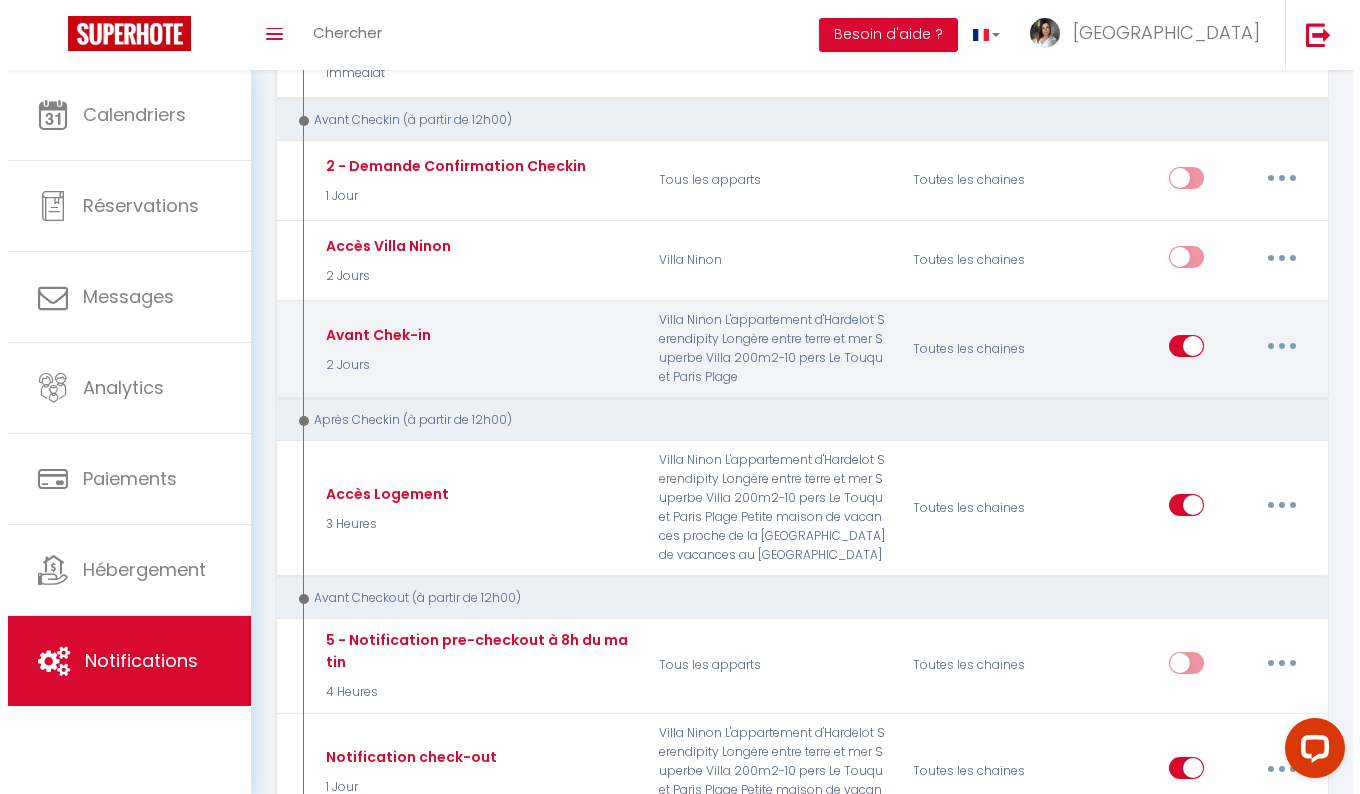 scroll, scrollTop: 499, scrollLeft: 0, axis: vertical 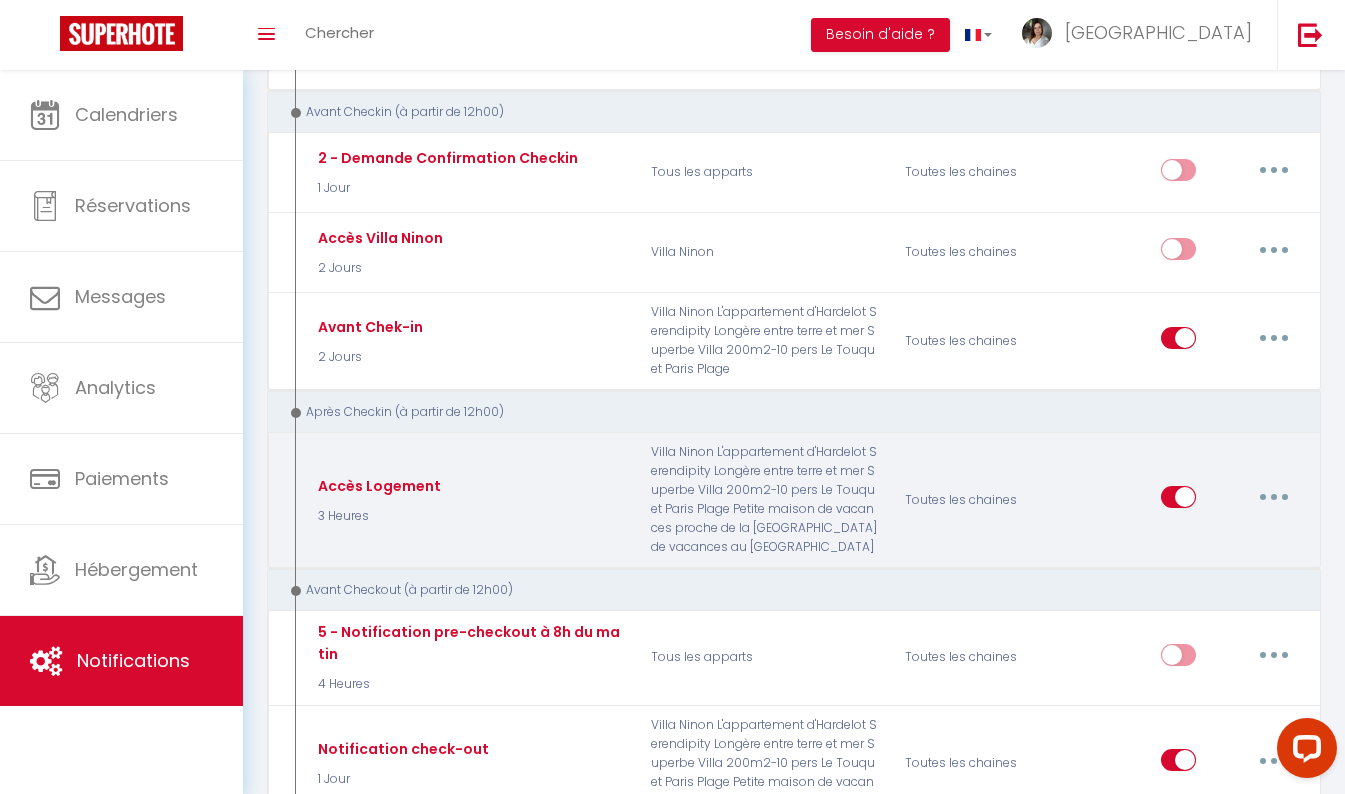 click at bounding box center [1274, 497] 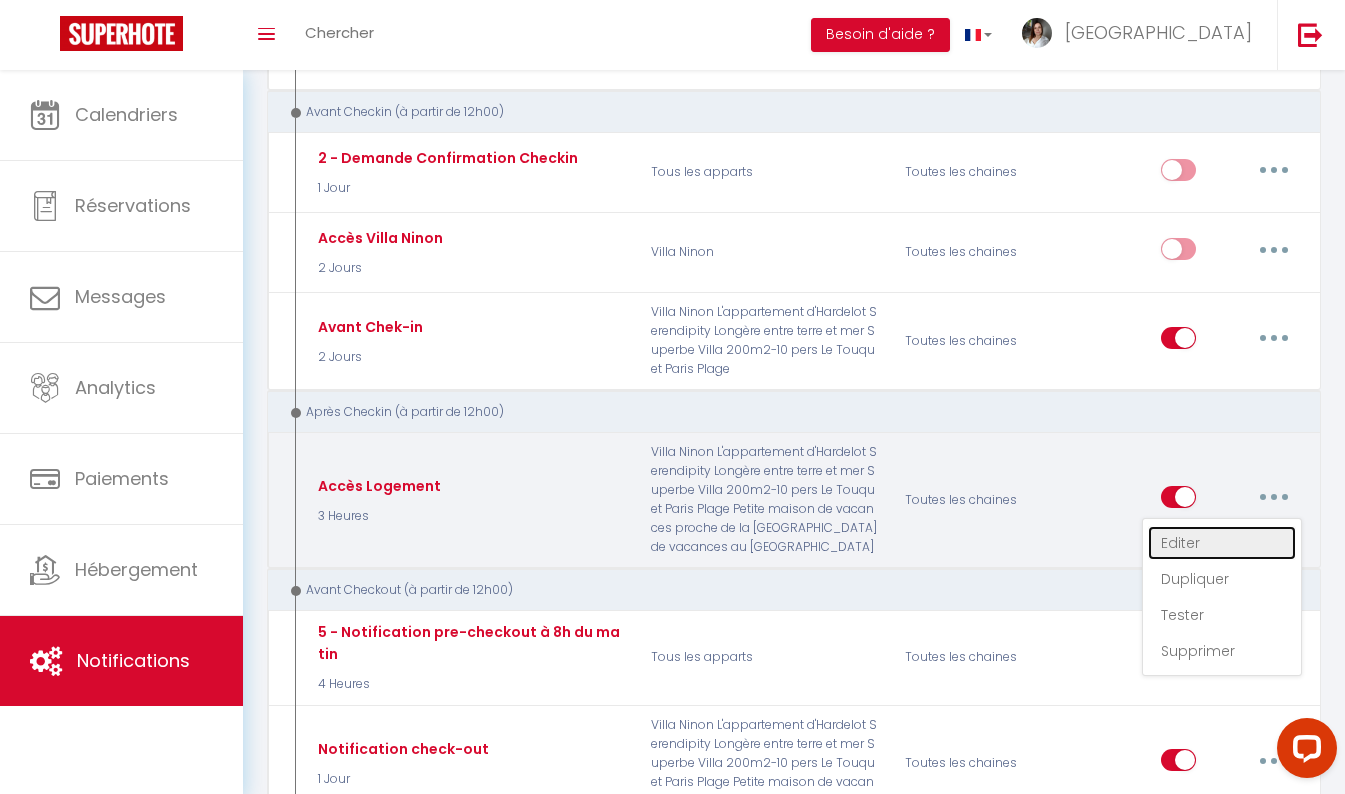 click on "Editer" at bounding box center [1222, 543] 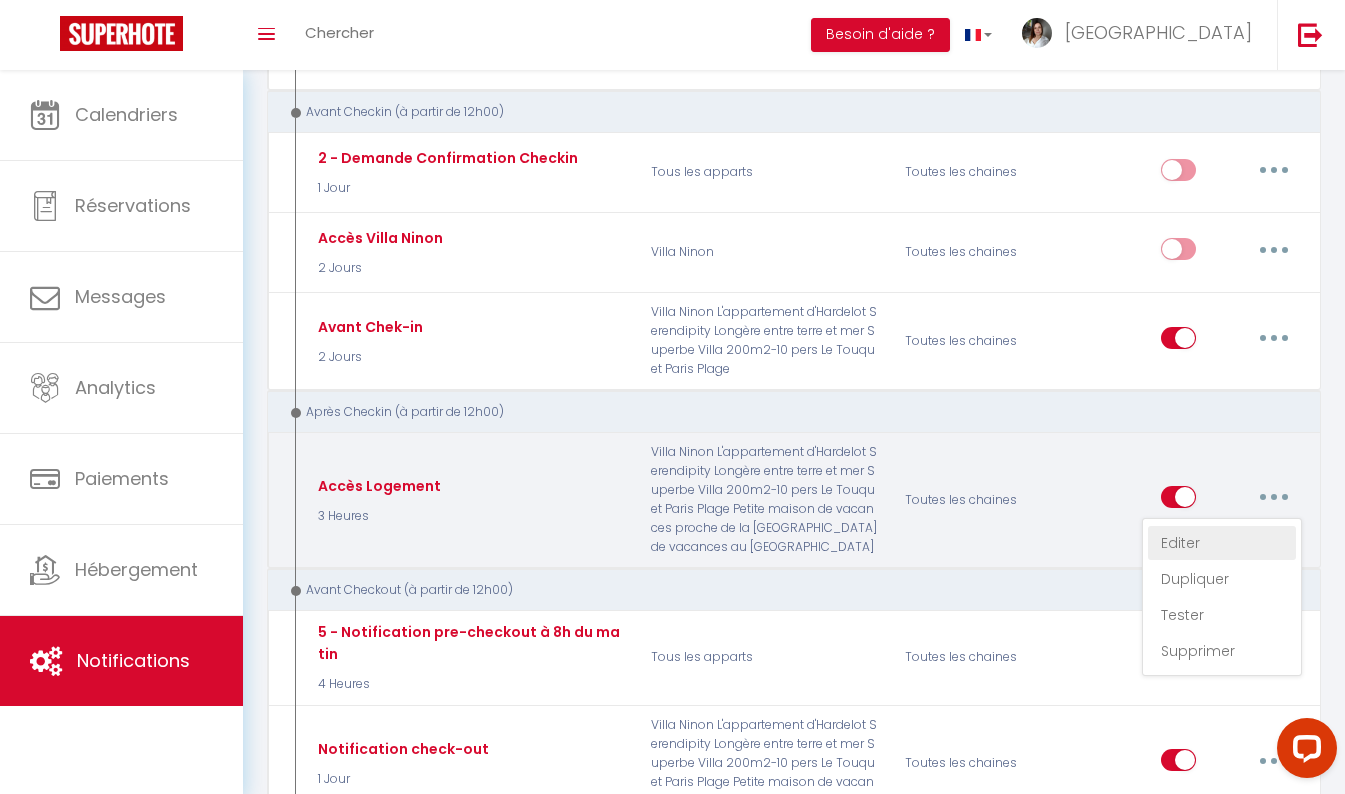 type on "Accès Logement" 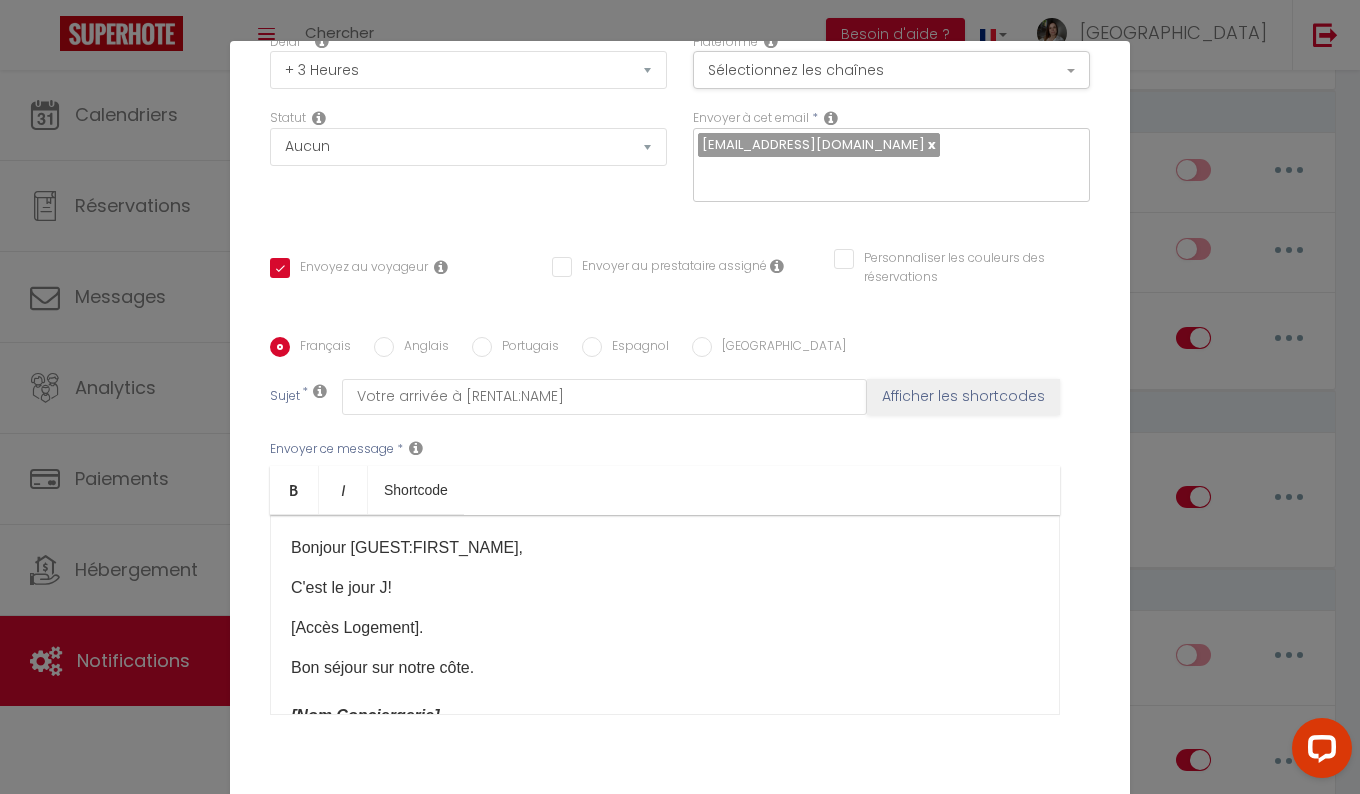 scroll, scrollTop: 299, scrollLeft: 0, axis: vertical 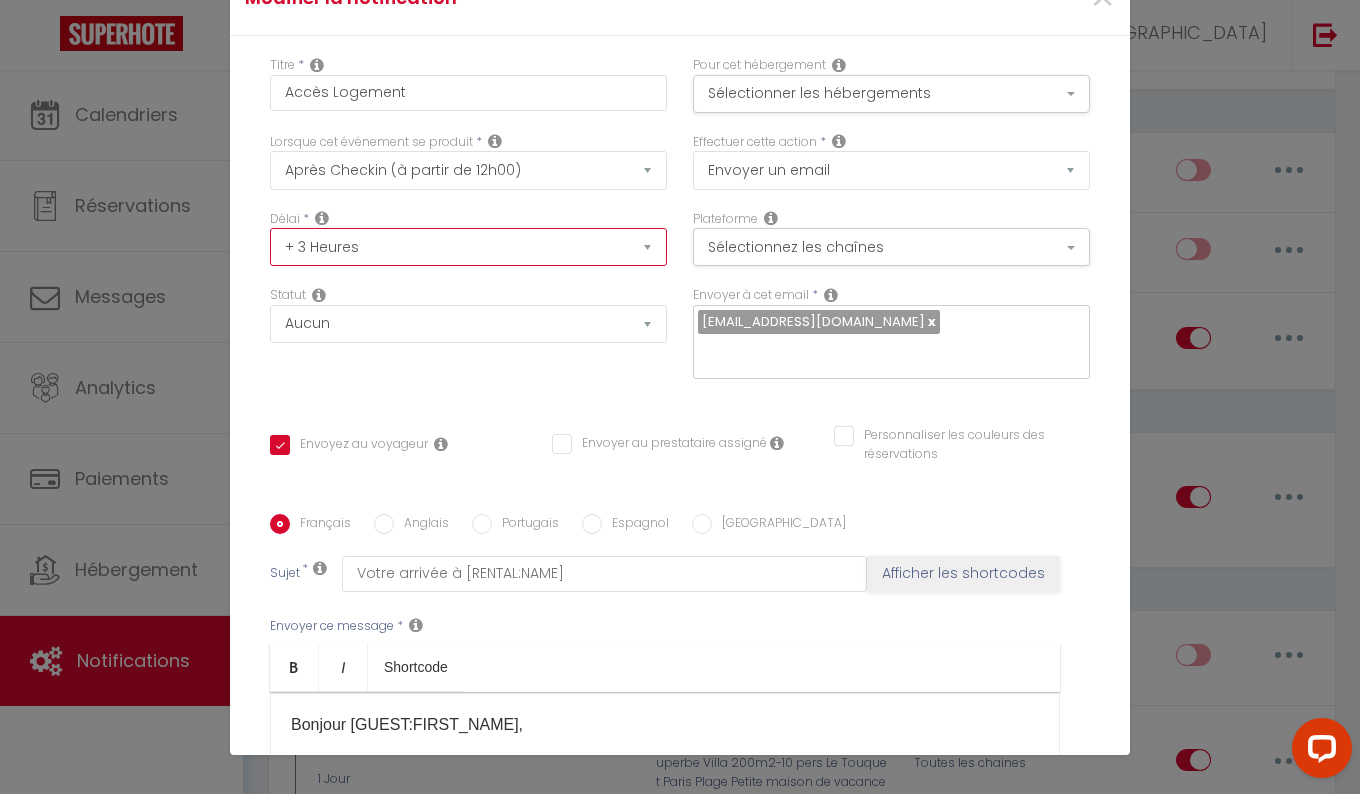 click on "Immédiat + 10 Minutes + 1 Heure + 2 Heures + 3 Heures + 4 Heures + 5 Heures + 6 Heures + 7 Heures + 8 Heures + 9 Heures + 10 Heures + 11 Heures + 12 Heures + 13 Heures + 14 Heures + 15 Heures + 16 Heures + 17 Heures + 18 Heures + 19 Heures + 20 Heures + 21 Heures + 22 Heures + 23 Heures   + 1 Jour + 2 Jours + 3 Jours + 4 Jours + 5 Jours + 6 Jours + 7 Jours + 8 Jours + 9 Jours + 10 Jours + 11 Jours + 12 Jours + 13 Jours + 14 Jours + 15 Jours + 16 Jours + 17 Jours + 18 Jours + 19 Jours + 20 Jours + 21 Jours + 22 Jours + 23 Jours + 24 Jours + 25 Jours + 26 Jours + 27 Jours + 28 Jours + 29 Jours + 30 Jours + 31 Jours + 32 Jours + 33 Jours + 34 Jours + 35 Jours + 36 Jours + 37 Jours + 38 Jours + 39 Jours + 40 Jours + 41 Jours + 42 Jours + 43 Jours + 44 Jours + 45 Jours + 46 Jours + 47 Jours + 48 Jours + 49 Jours + 50 Jours + 51 Jours + 52 Jours + 53 Jours + 54 Jours + 55 Jours + 56 Jours + 57 Jours + 58 Jours + 59 Jours + 60 Jours + 61 Jours + 62 Jours + 63 Jours + 64 Jours + 65 Jours + 66 Jours + 67 Jours" at bounding box center (468, 247) 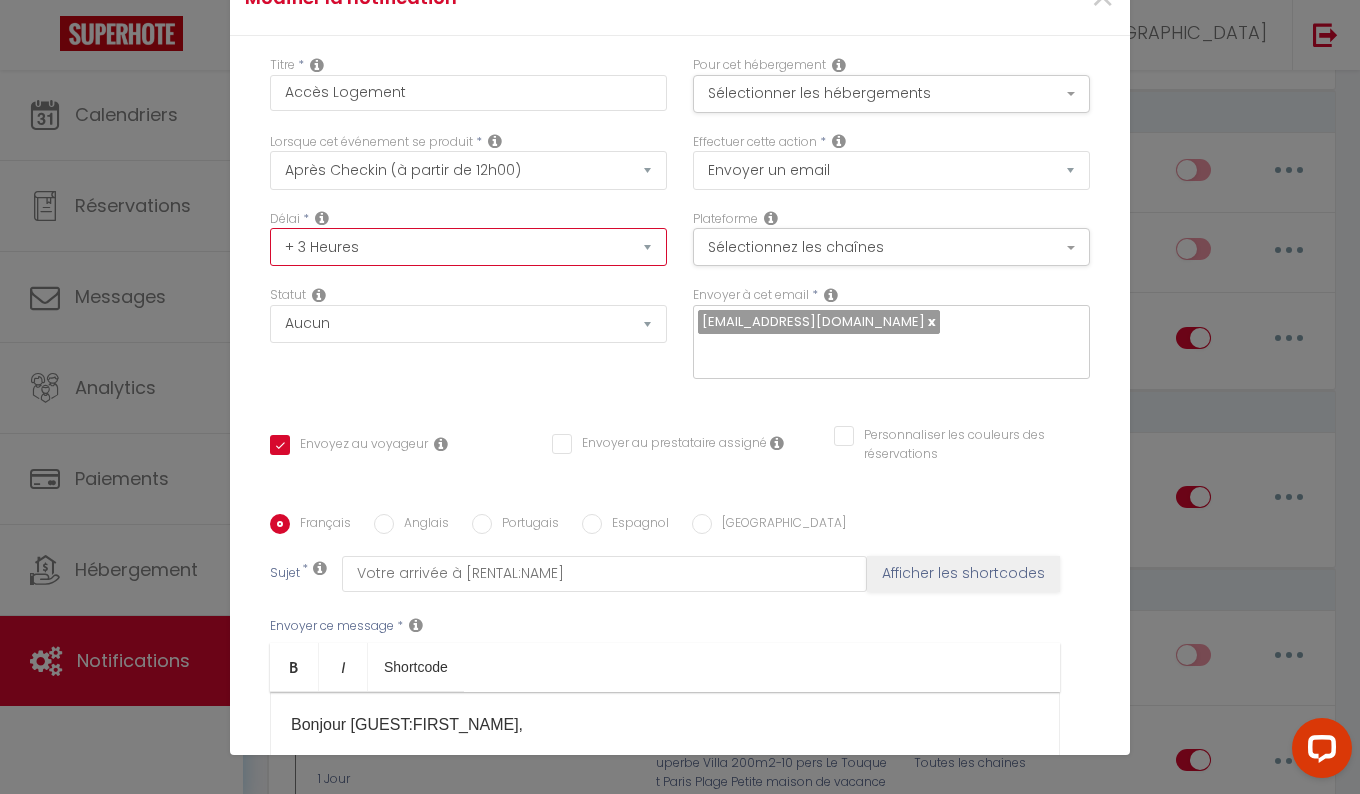 select on "Immédiat" 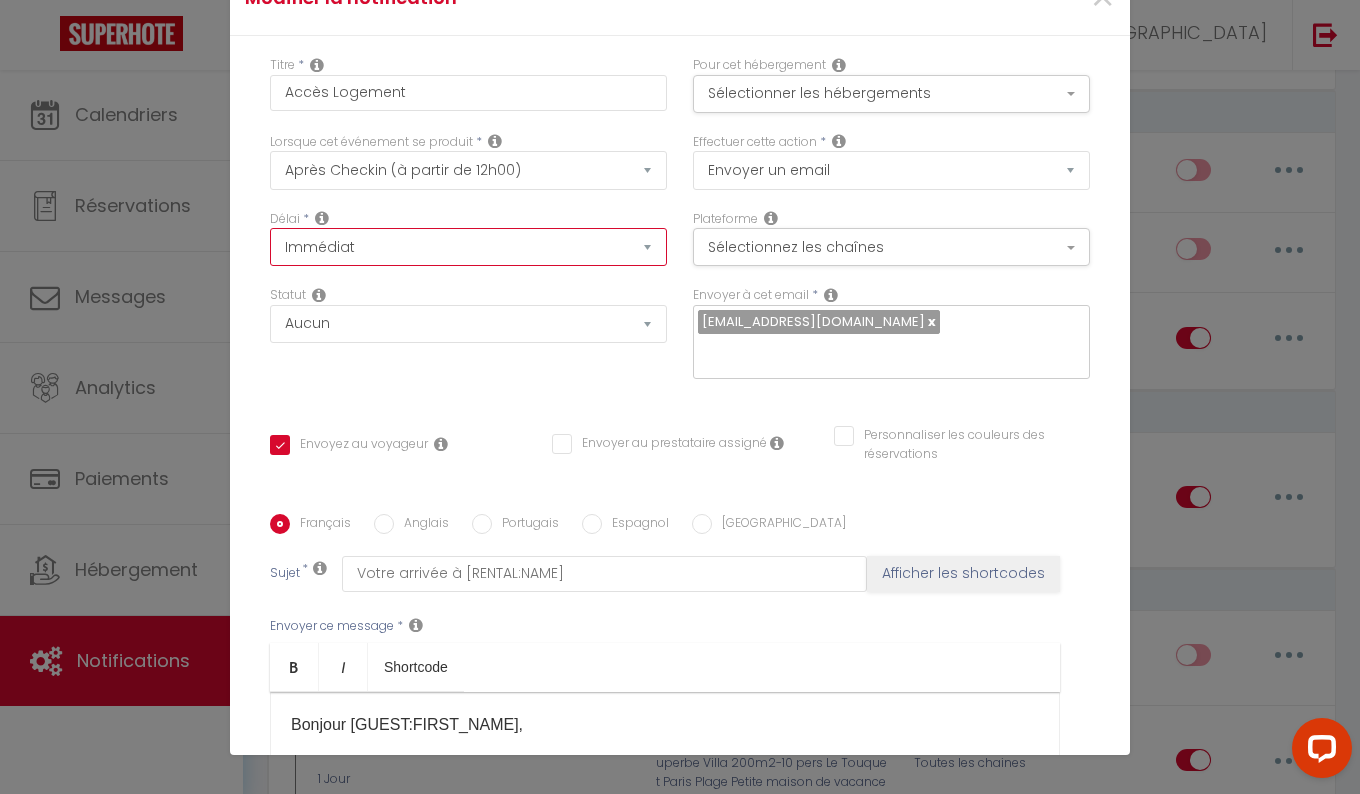 click on "Immédiat + 10 Minutes + 1 Heure + 2 Heures + 3 Heures + 4 Heures + 5 Heures + 6 Heures + 7 Heures + 8 Heures + 9 Heures + 10 Heures + 11 Heures + 12 Heures + 13 Heures + 14 Heures + 15 Heures + 16 Heures + 17 Heures + 18 Heures + 19 Heures + 20 Heures + 21 Heures + 22 Heures + 23 Heures   + 1 Jour + 2 Jours + 3 Jours + 4 Jours + 5 Jours + 6 Jours + 7 Jours + 8 Jours + 9 Jours + 10 Jours + 11 Jours + 12 Jours + 13 Jours + 14 Jours + 15 Jours + 16 Jours + 17 Jours + 18 Jours + 19 Jours + 20 Jours + 21 Jours + 22 Jours + 23 Jours + 24 Jours + 25 Jours + 26 Jours + 27 Jours + 28 Jours + 29 Jours + 30 Jours + 31 Jours + 32 Jours + 33 Jours + 34 Jours + 35 Jours + 36 Jours + 37 Jours + 38 Jours + 39 Jours + 40 Jours + 41 Jours + 42 Jours + 43 Jours + 44 Jours + 45 Jours + 46 Jours + 47 Jours + 48 Jours + 49 Jours + 50 Jours + 51 Jours + 52 Jours + 53 Jours + 54 Jours + 55 Jours + 56 Jours + 57 Jours + 58 Jours + 59 Jours + 60 Jours + 61 Jours + 62 Jours + 63 Jours + 64 Jours + 65 Jours + 66 Jours + 67 Jours" at bounding box center [468, 247] 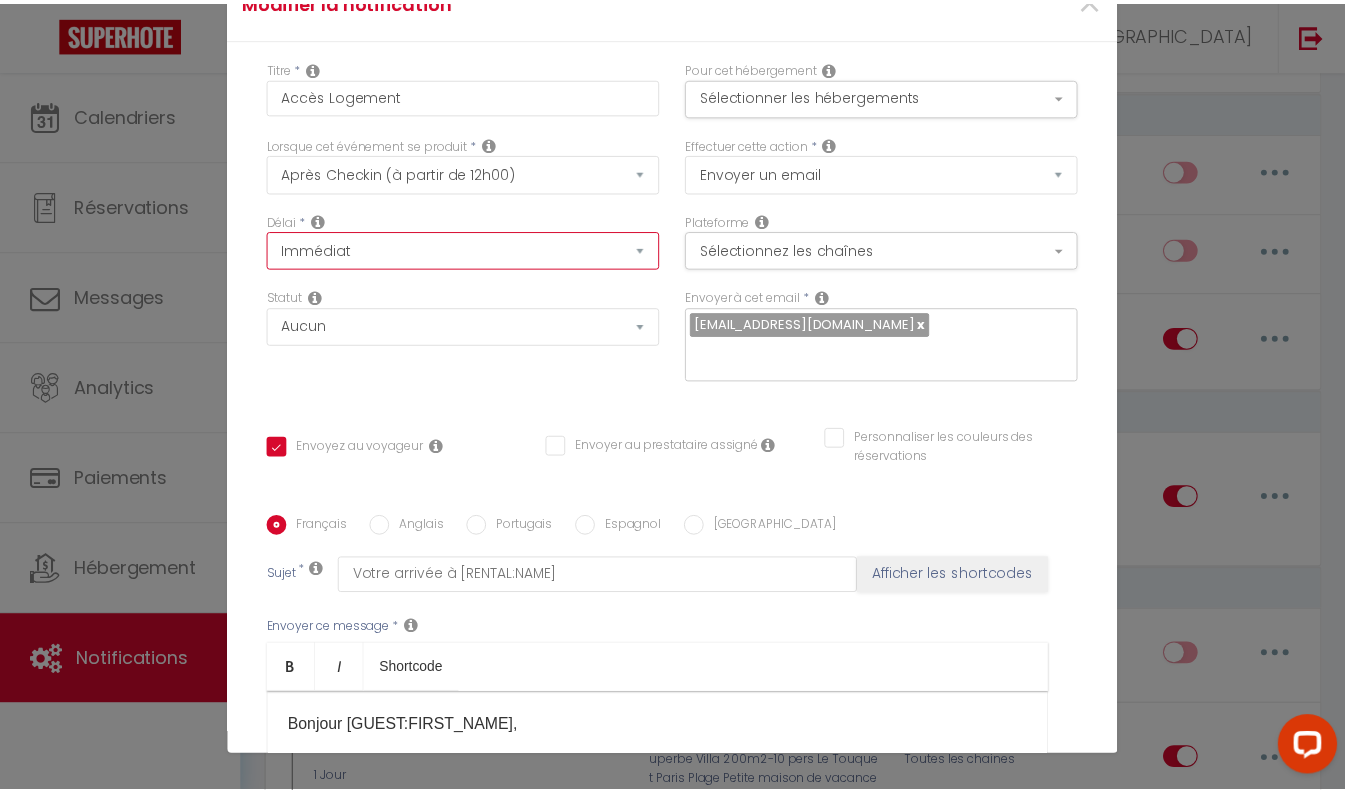 scroll, scrollTop: 299, scrollLeft: 0, axis: vertical 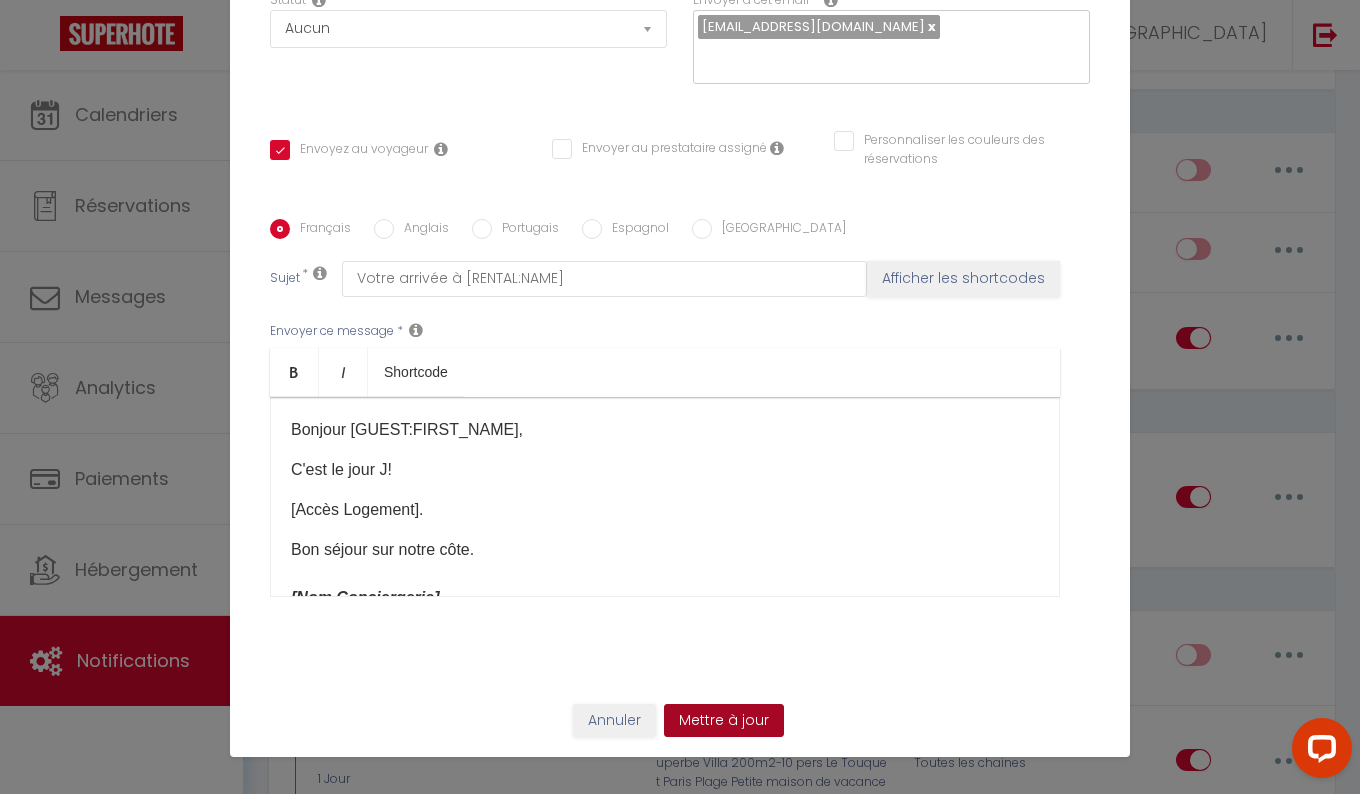 click on "Mettre à jour" at bounding box center (724, 721) 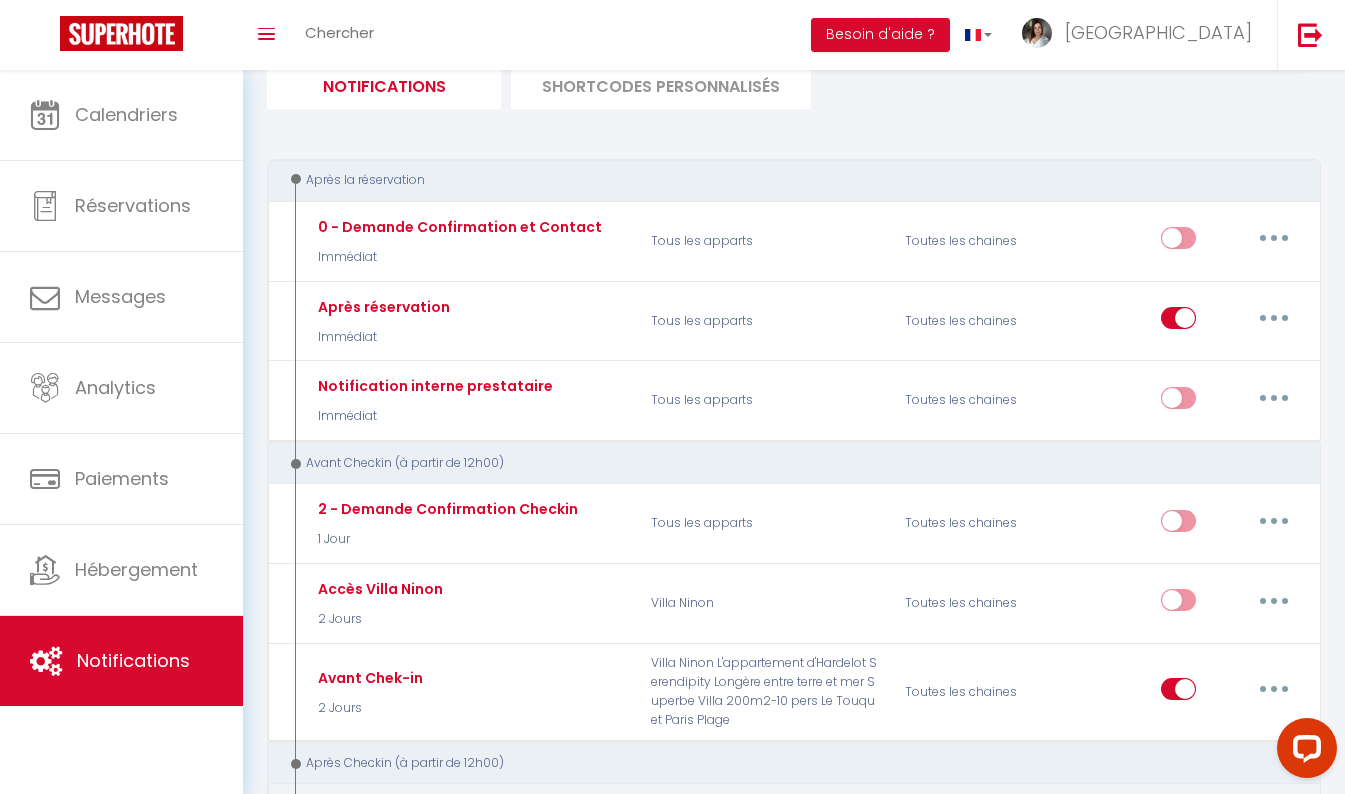 scroll, scrollTop: 0, scrollLeft: 0, axis: both 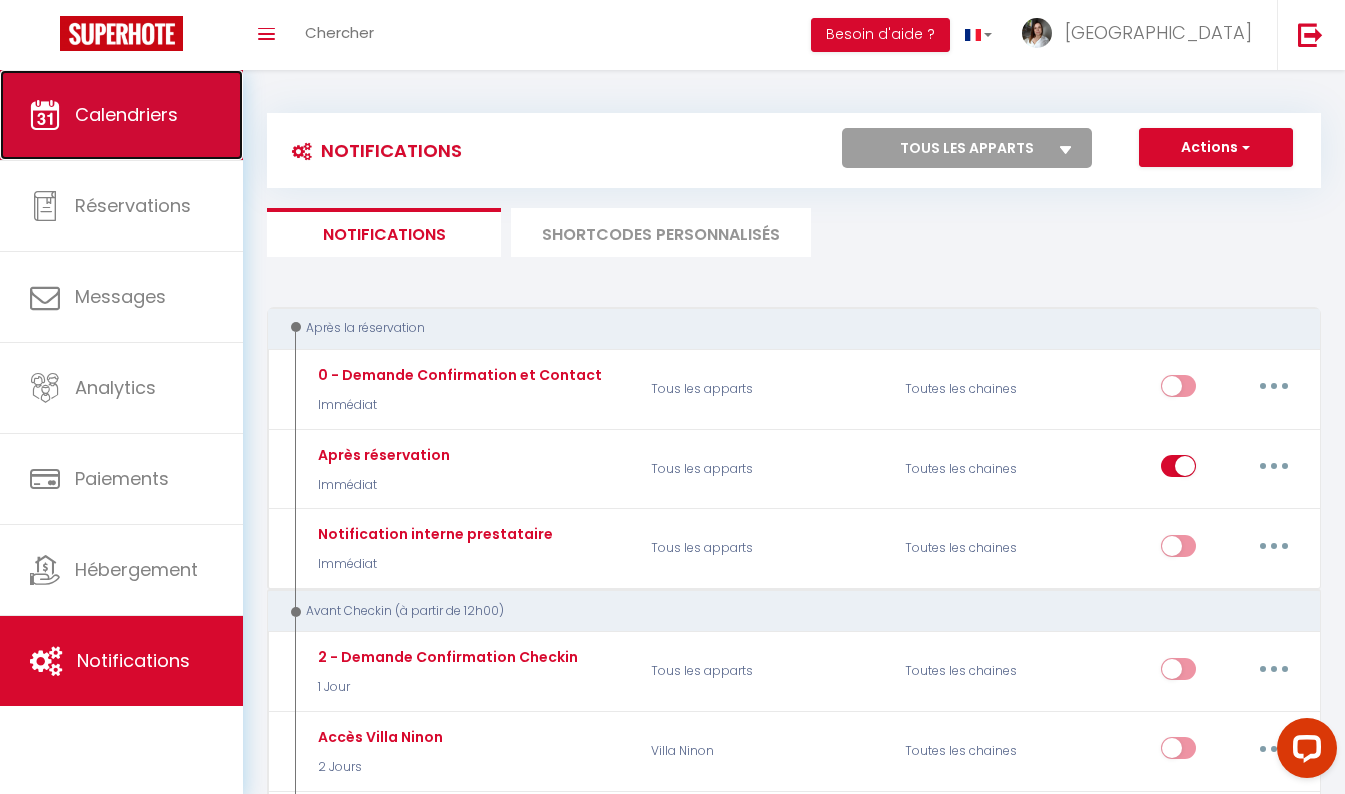 click on "Calendriers" at bounding box center [126, 114] 